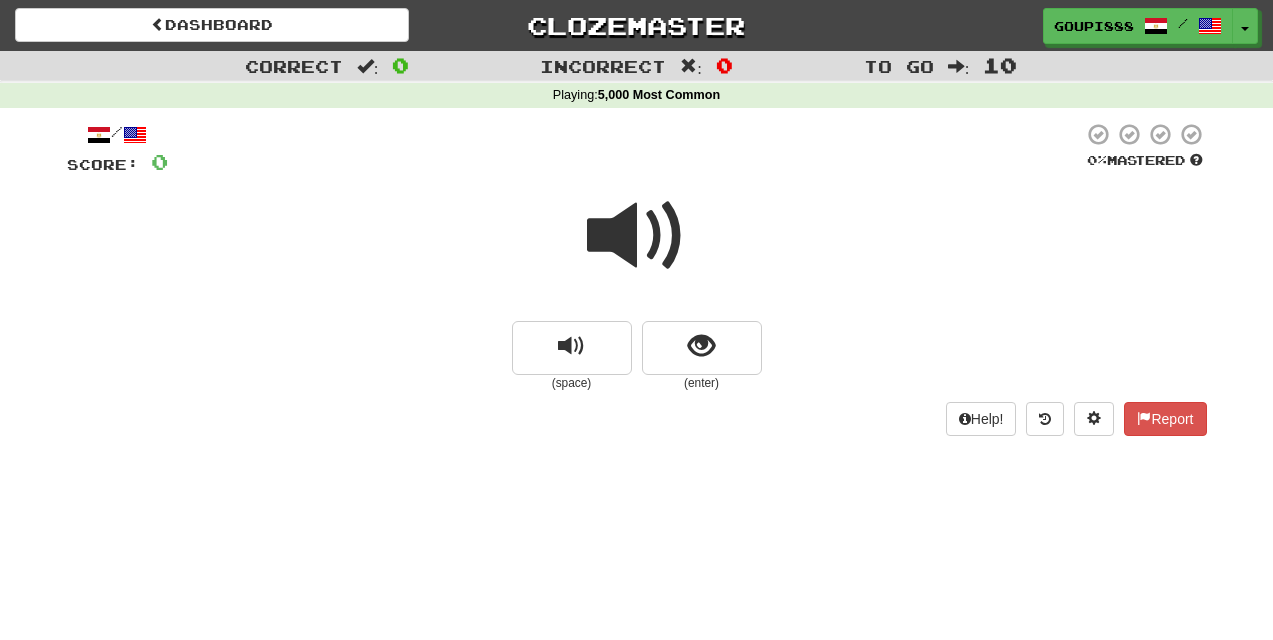 scroll, scrollTop: 0, scrollLeft: 0, axis: both 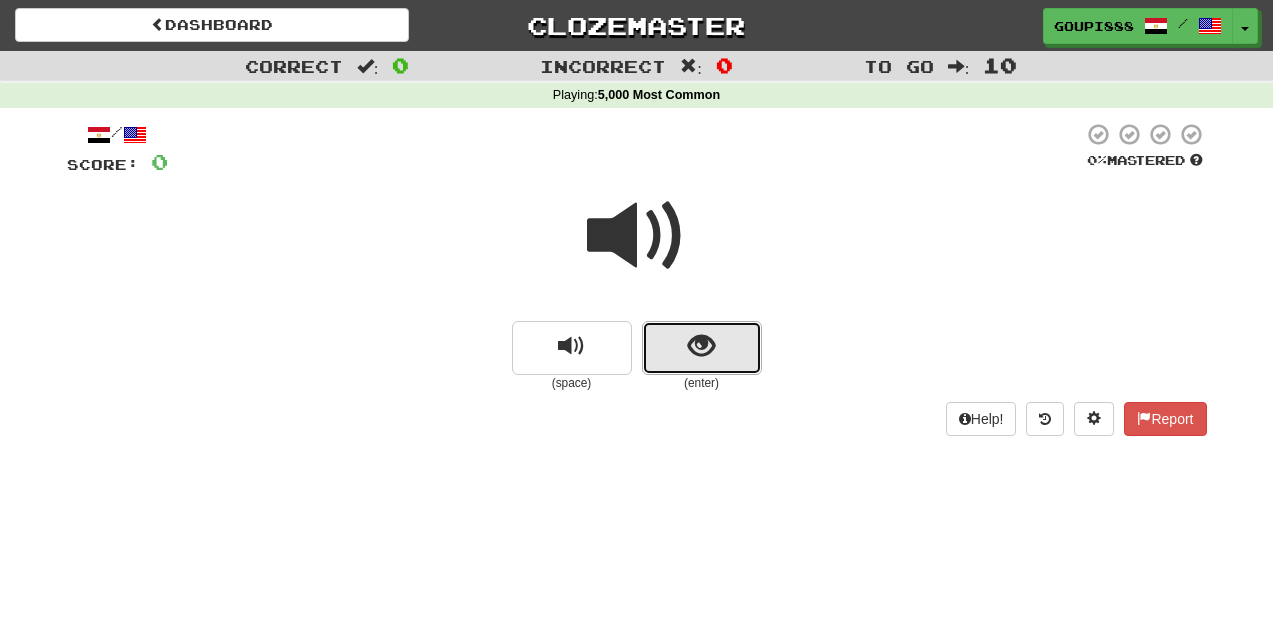 click at bounding box center [701, 346] 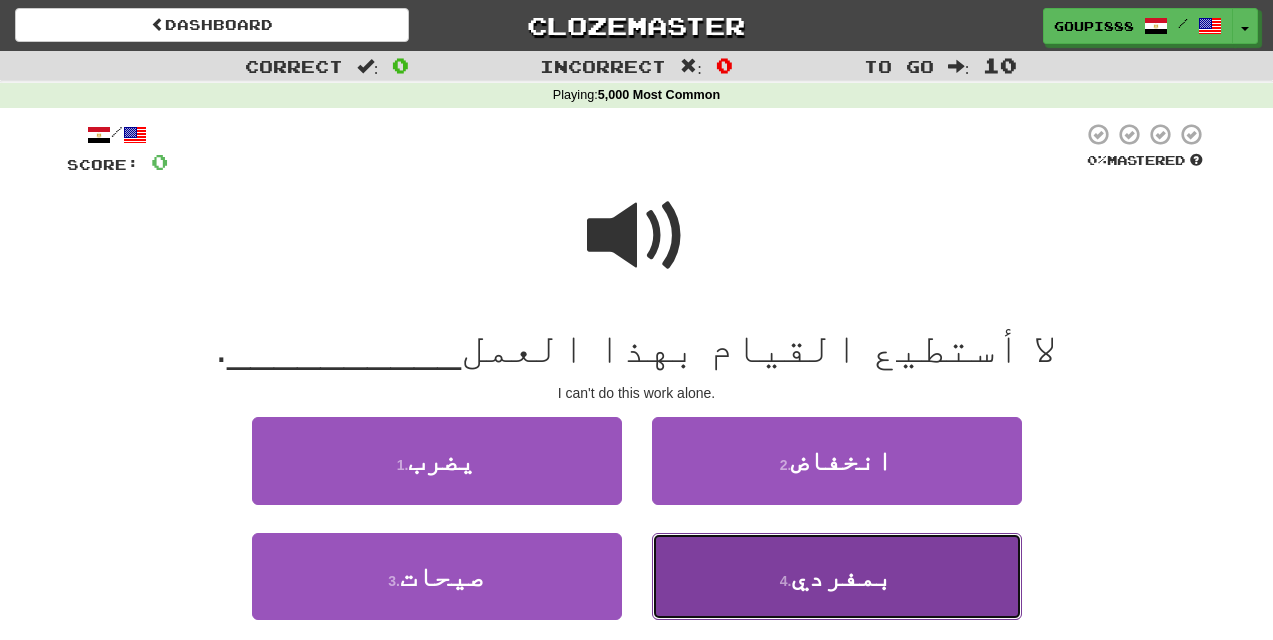 click on "بمفردي" at bounding box center (842, 576) 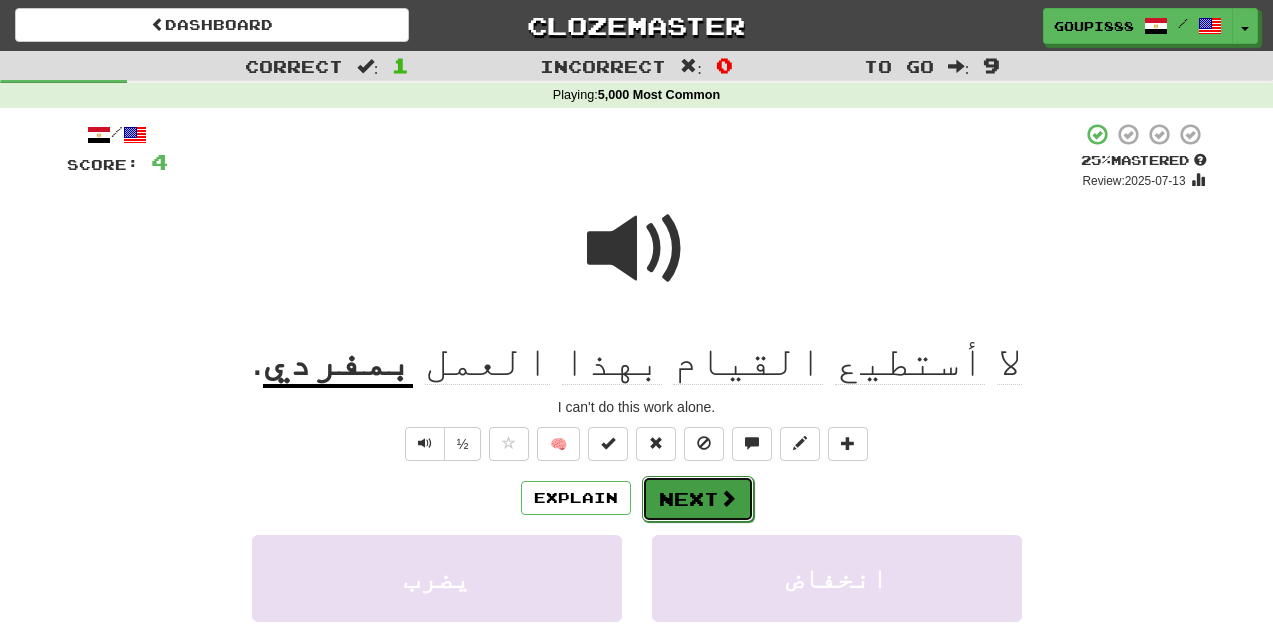 click on "Next" at bounding box center (698, 499) 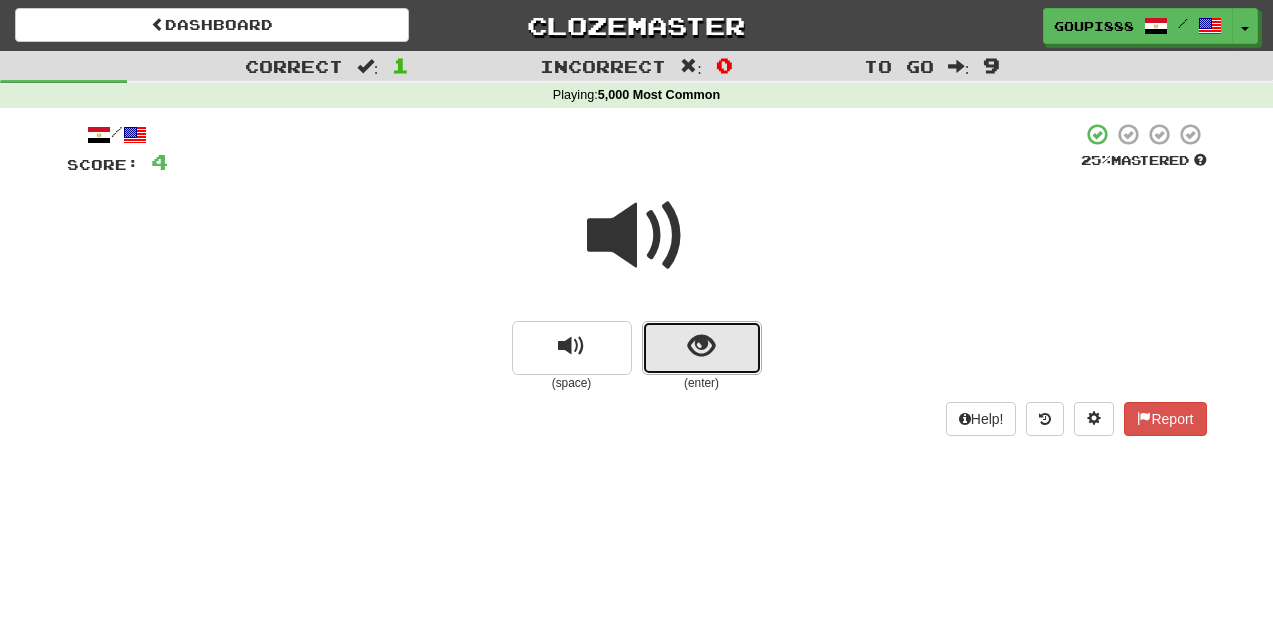 click at bounding box center [701, 346] 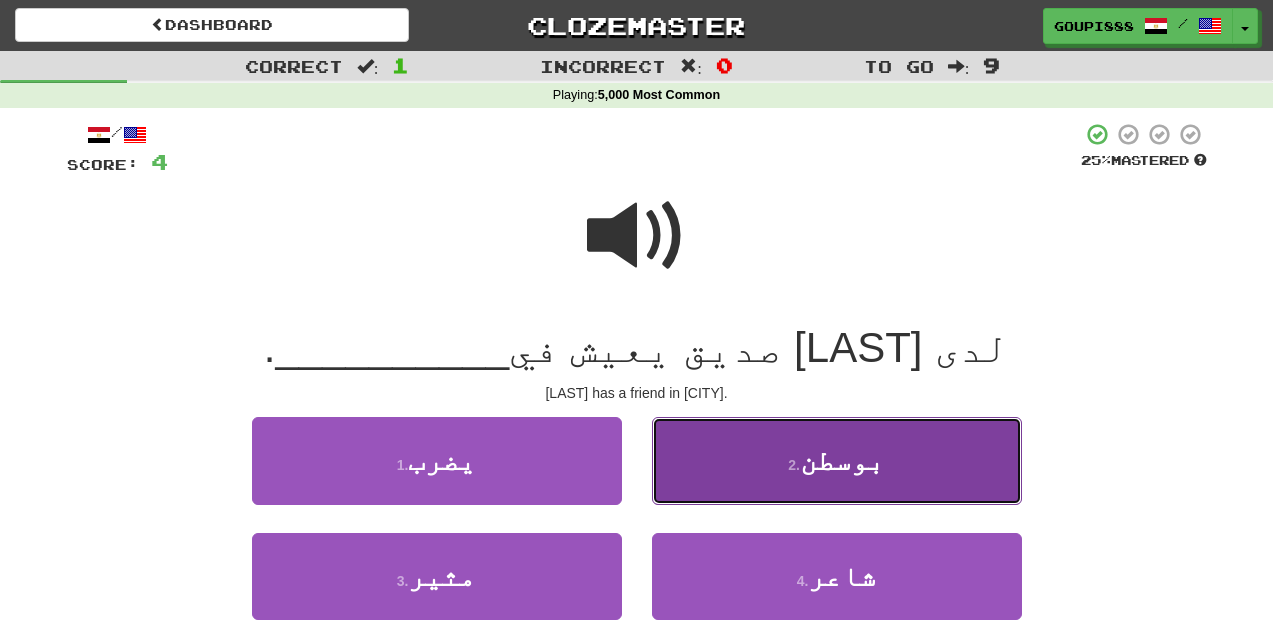 click on "بوسطن" at bounding box center [842, 460] 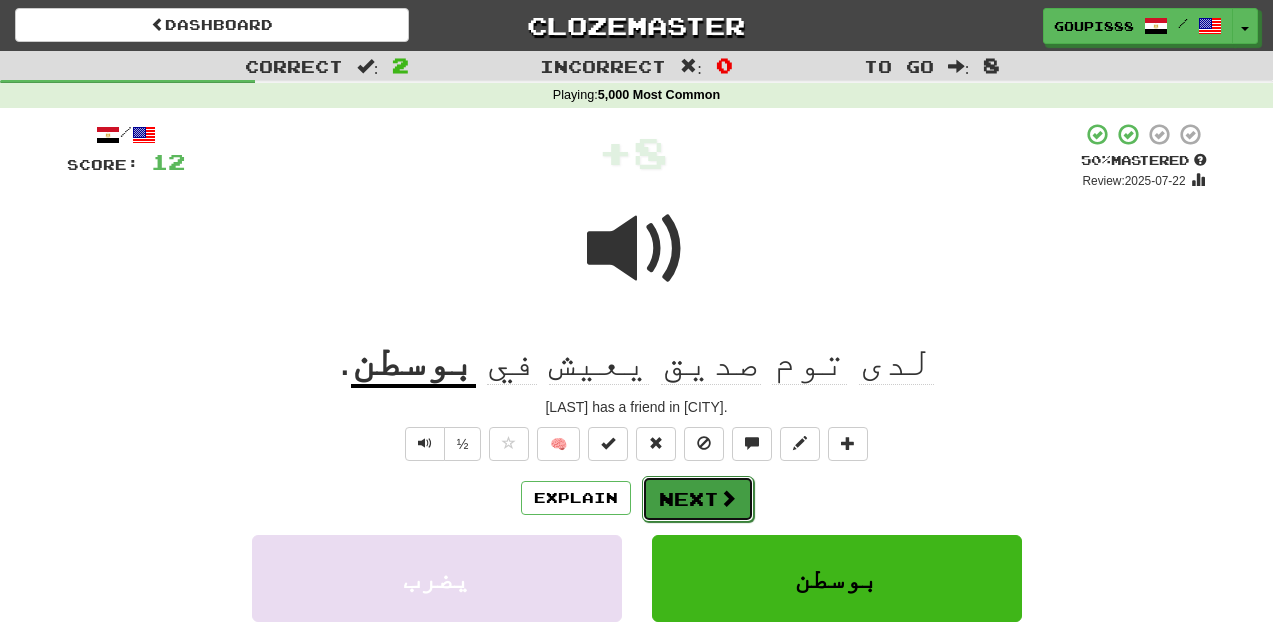 click on "Next" at bounding box center [698, 499] 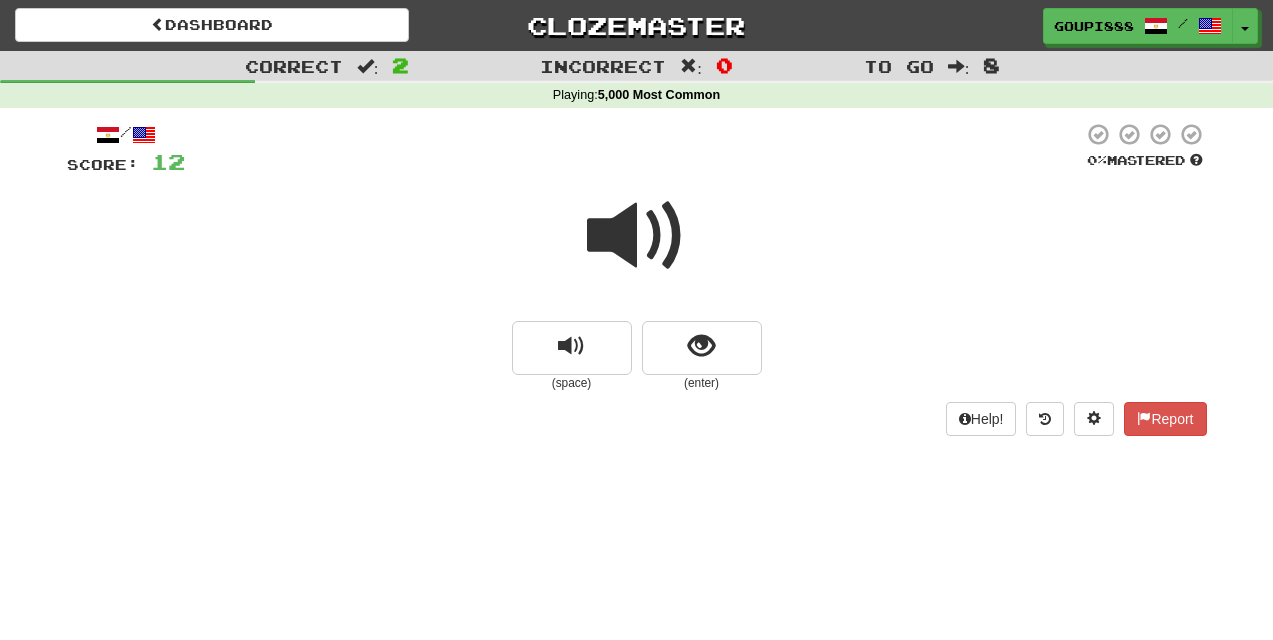 click at bounding box center [637, 236] 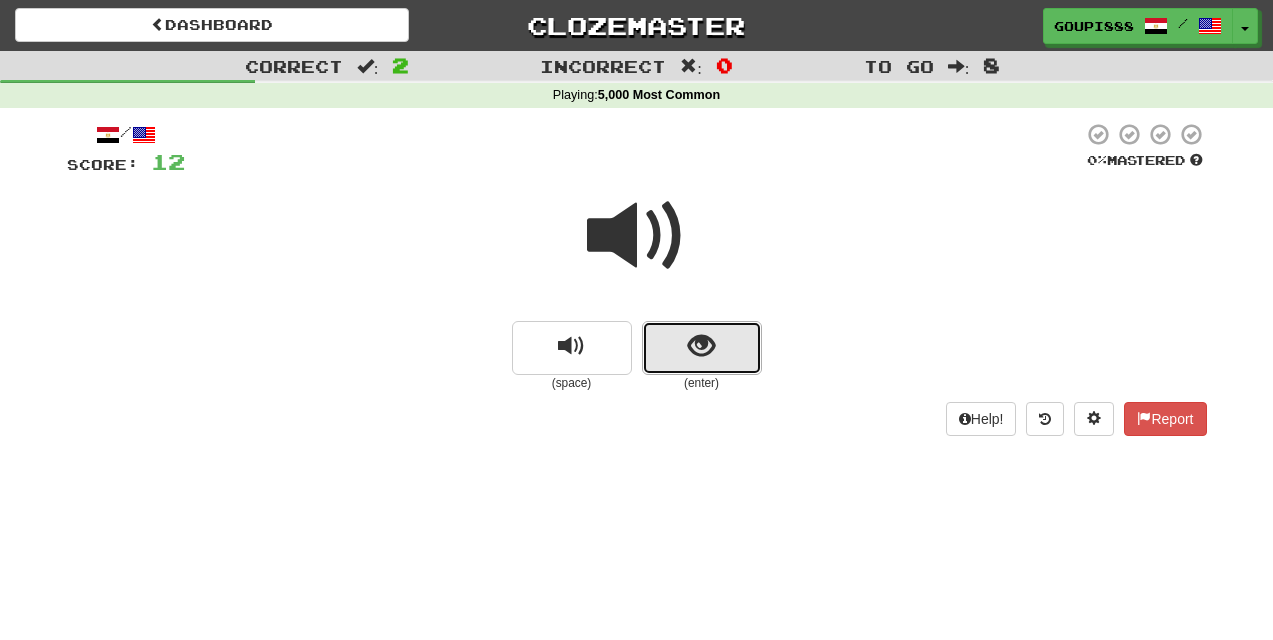 click at bounding box center (702, 348) 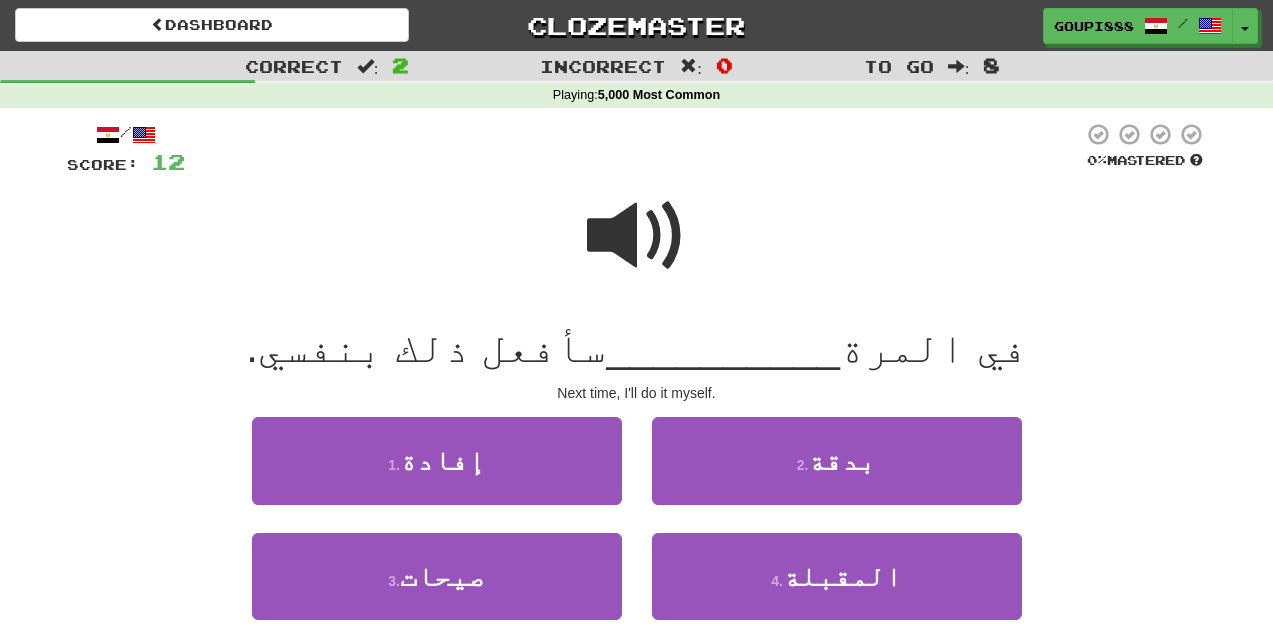 click at bounding box center [637, 236] 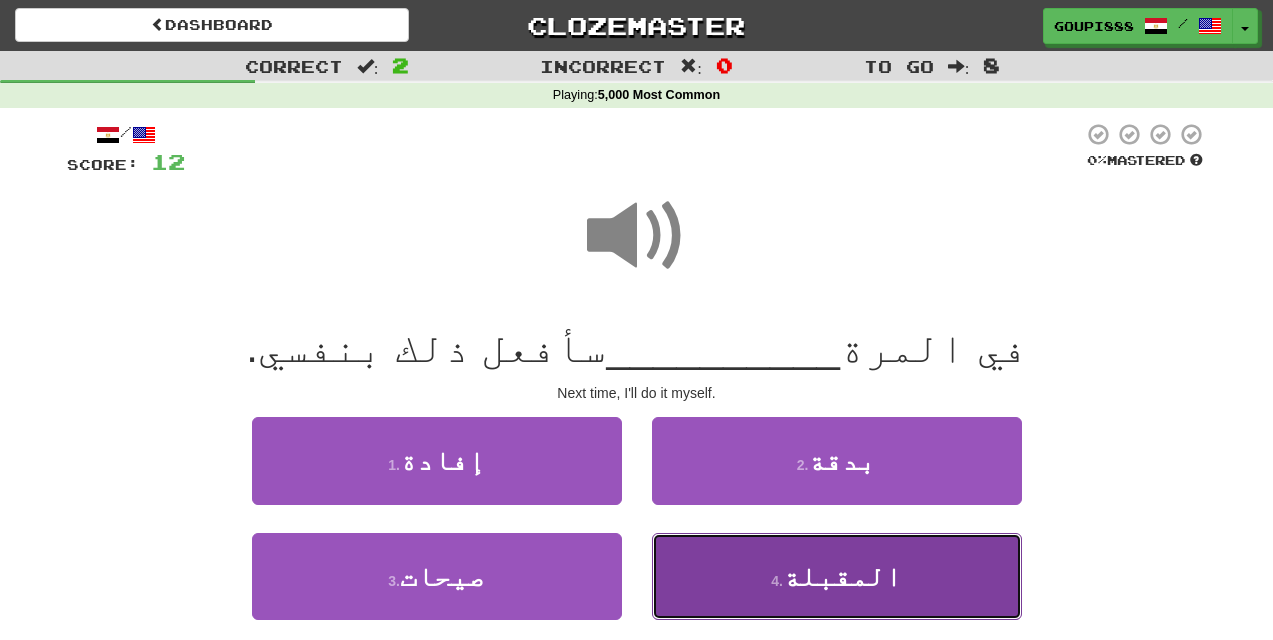 click on "المقبلة" at bounding box center [842, 576] 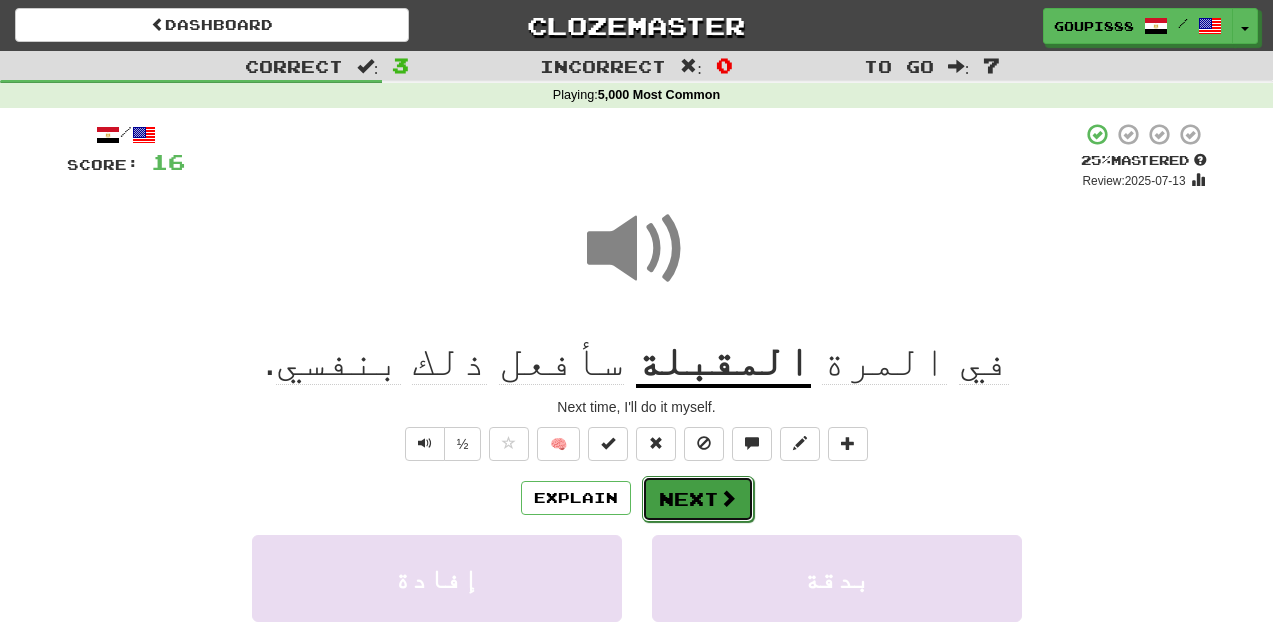 click on "Next" at bounding box center (698, 499) 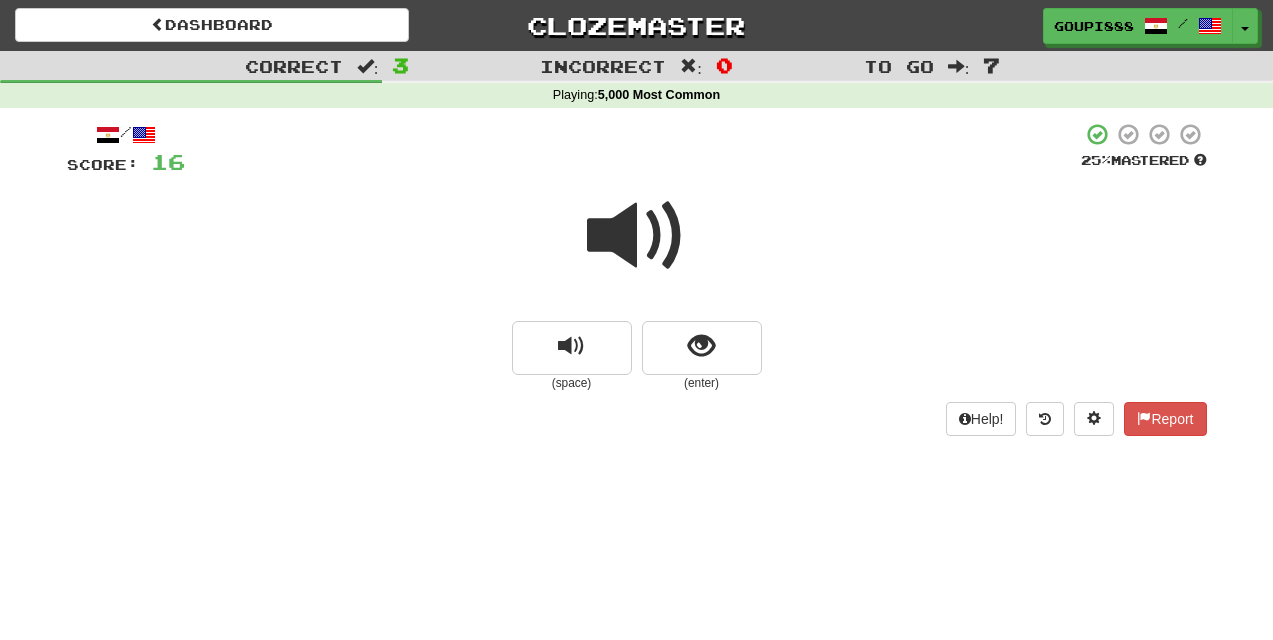 click at bounding box center [637, 236] 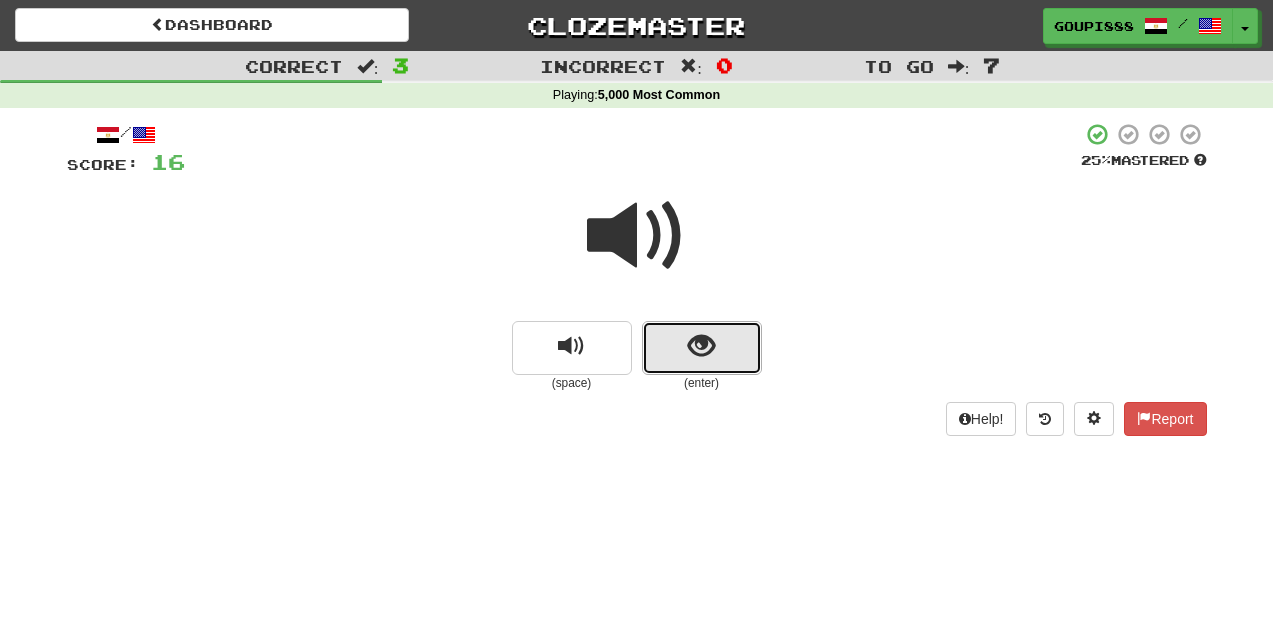 click at bounding box center (701, 346) 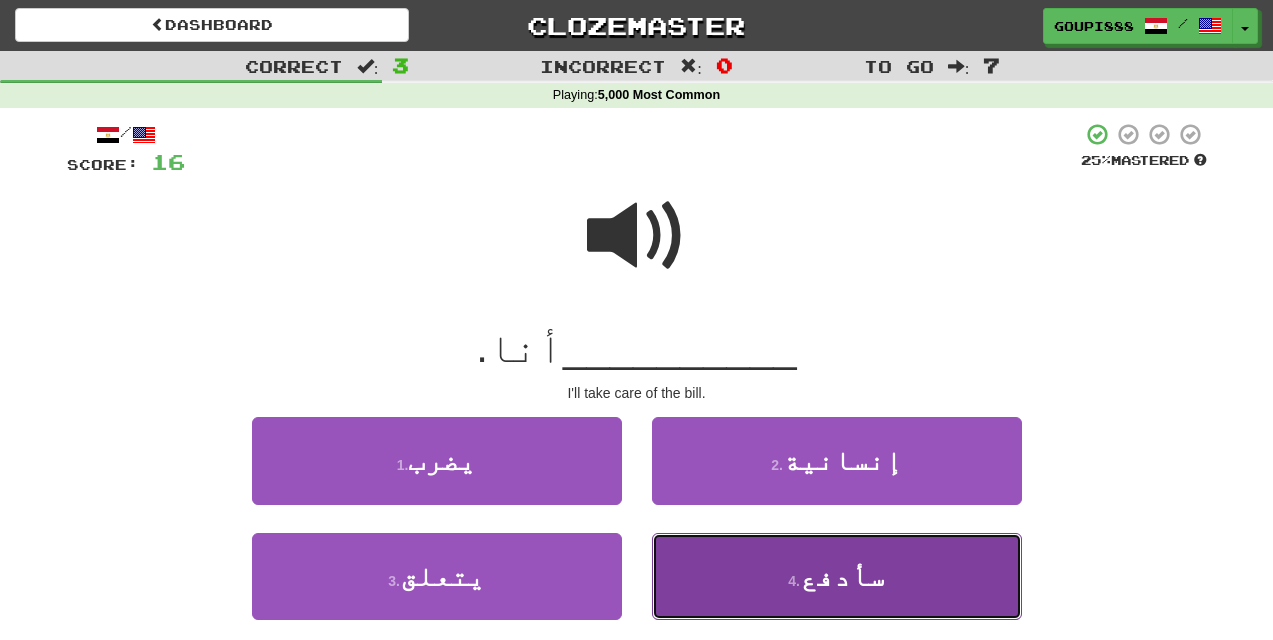 click on "4 .  سأدفع" at bounding box center [837, 576] 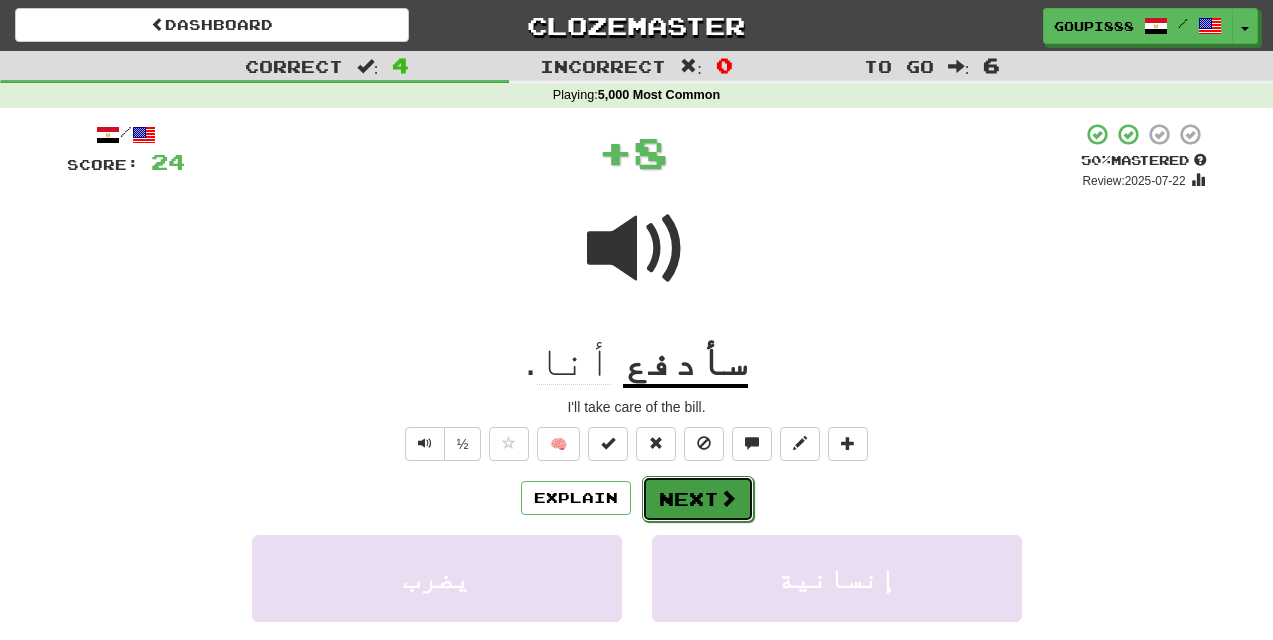 click at bounding box center [728, 498] 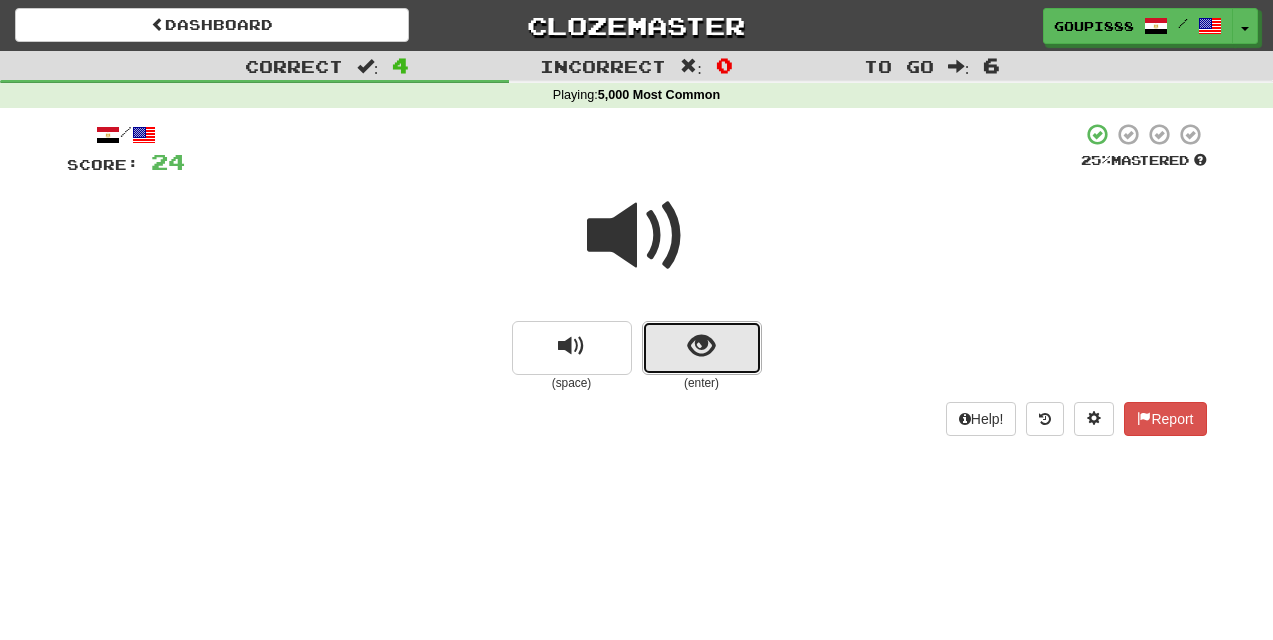 click at bounding box center [701, 346] 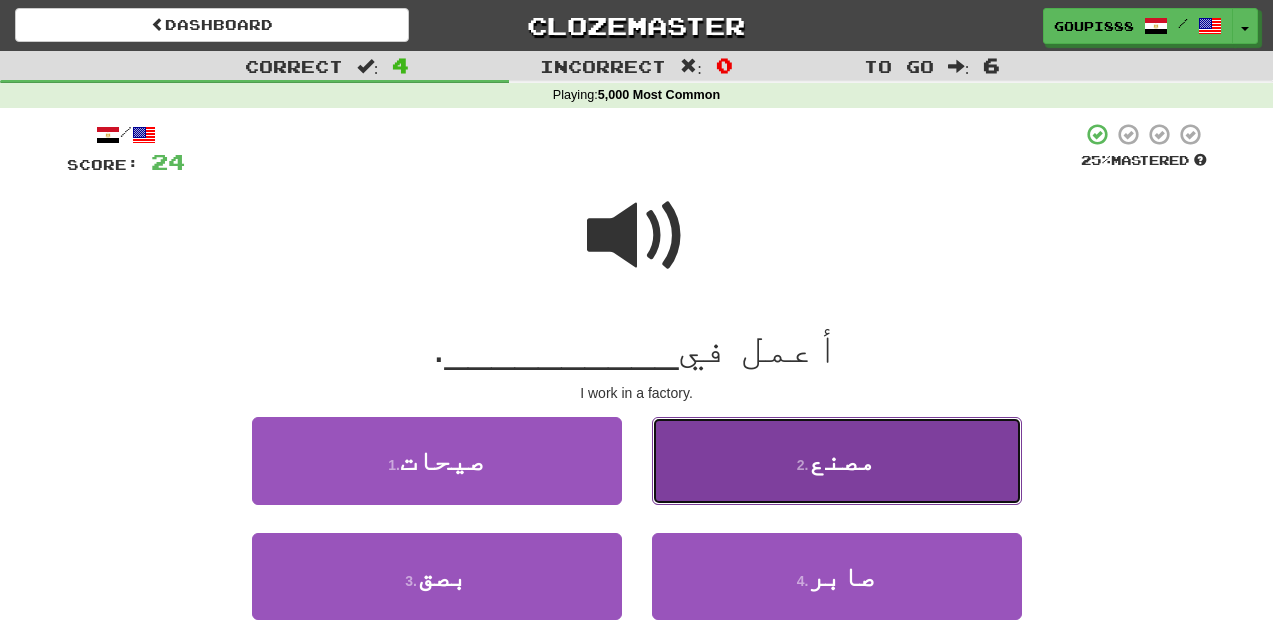 click on "2 .  مصنع" at bounding box center [837, 460] 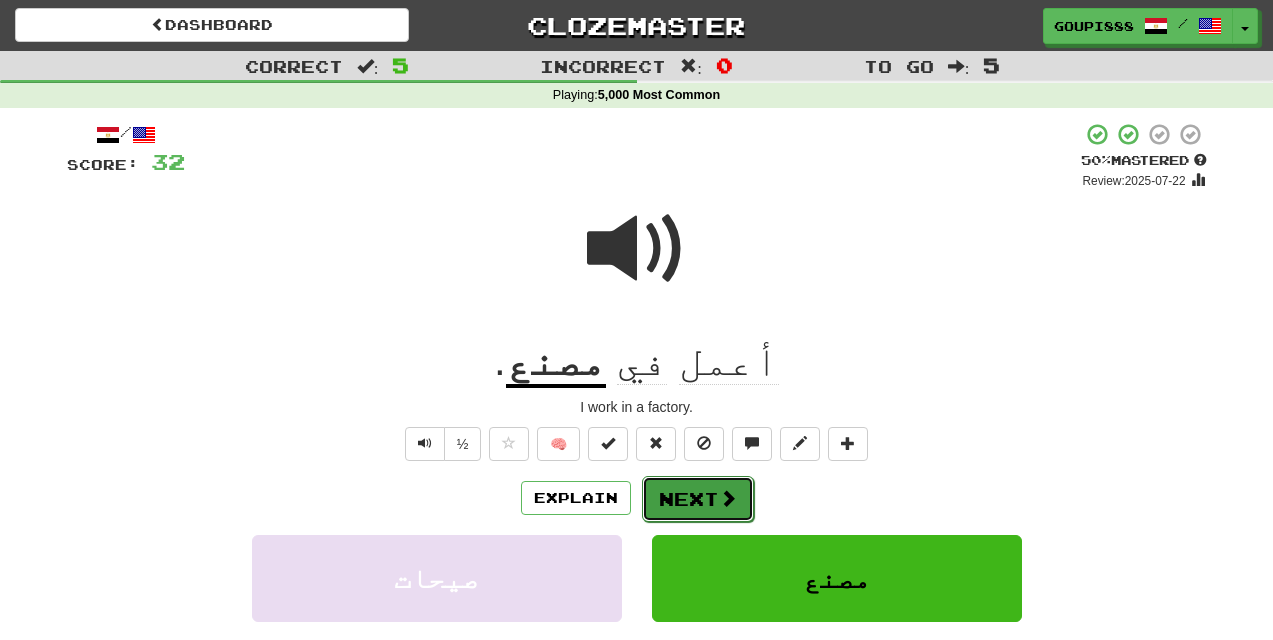click on "Next" at bounding box center [698, 499] 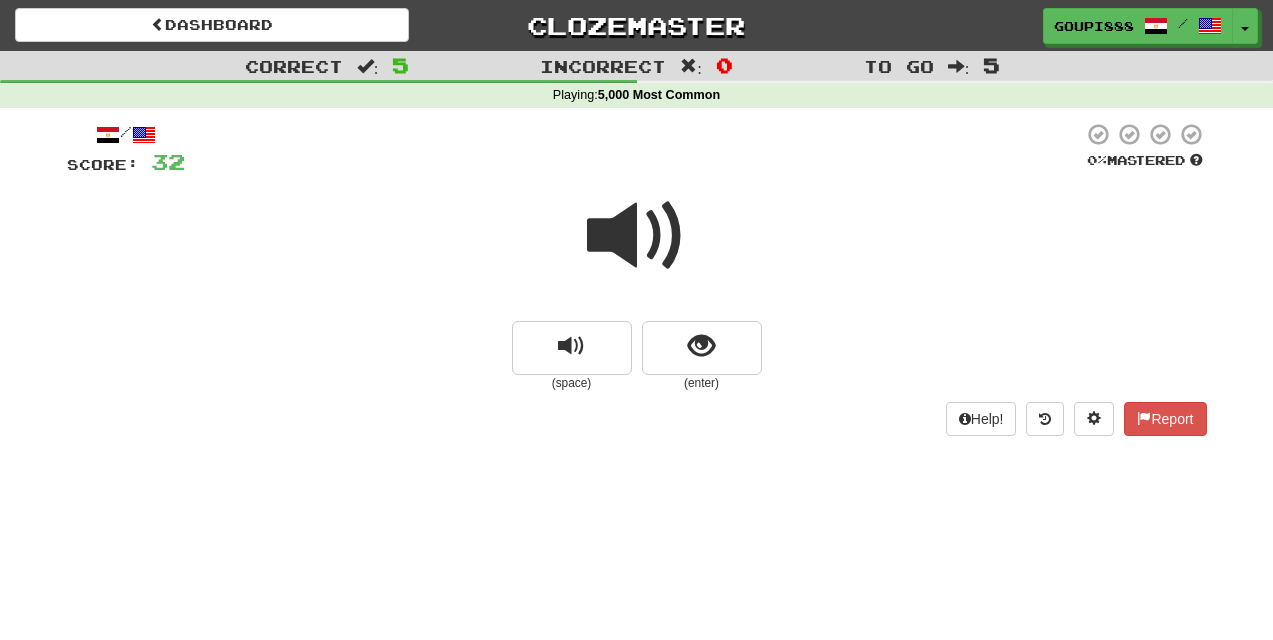 click at bounding box center [637, 236] 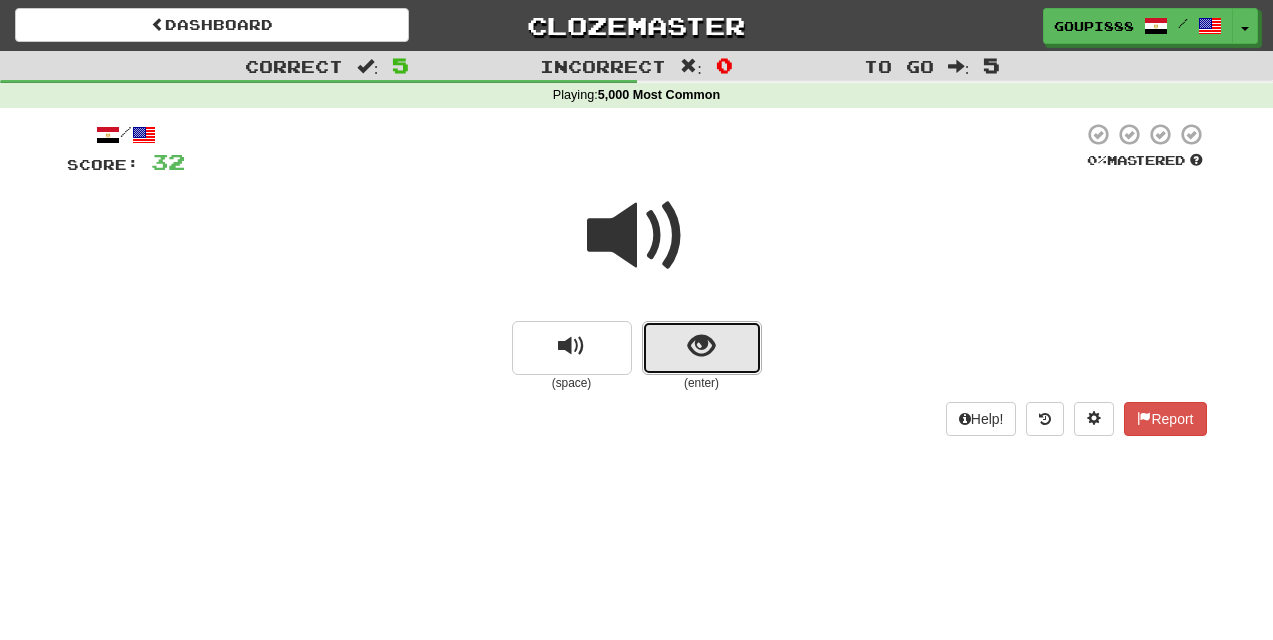 click at bounding box center (701, 346) 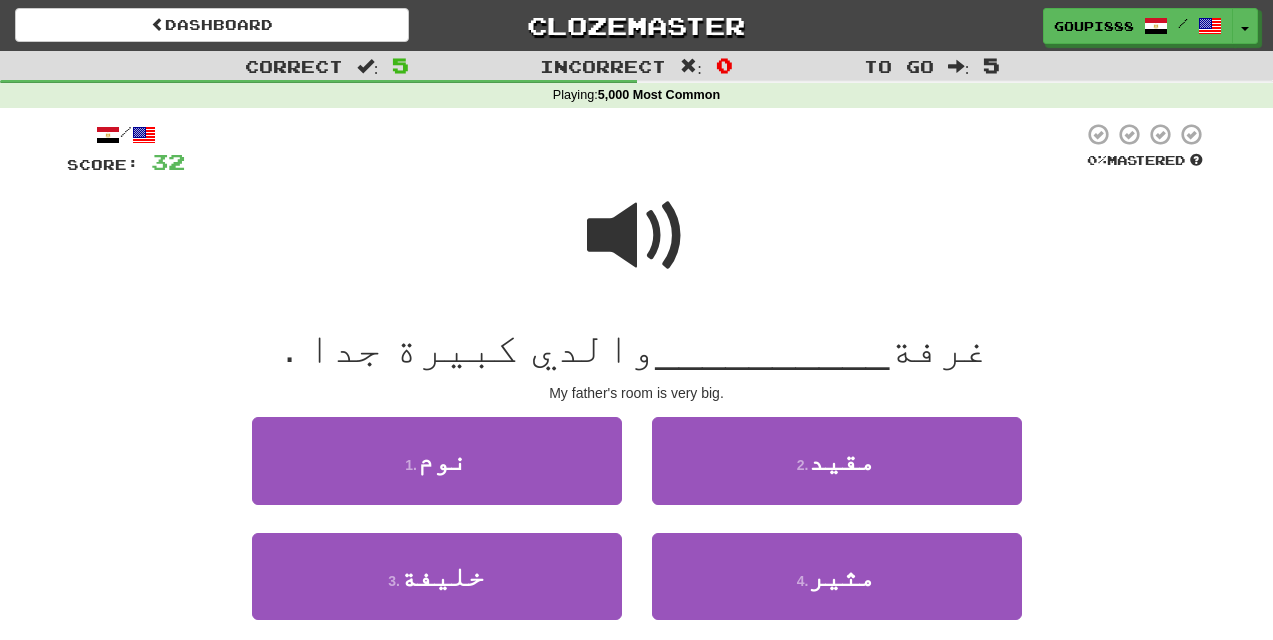 click at bounding box center (637, 236) 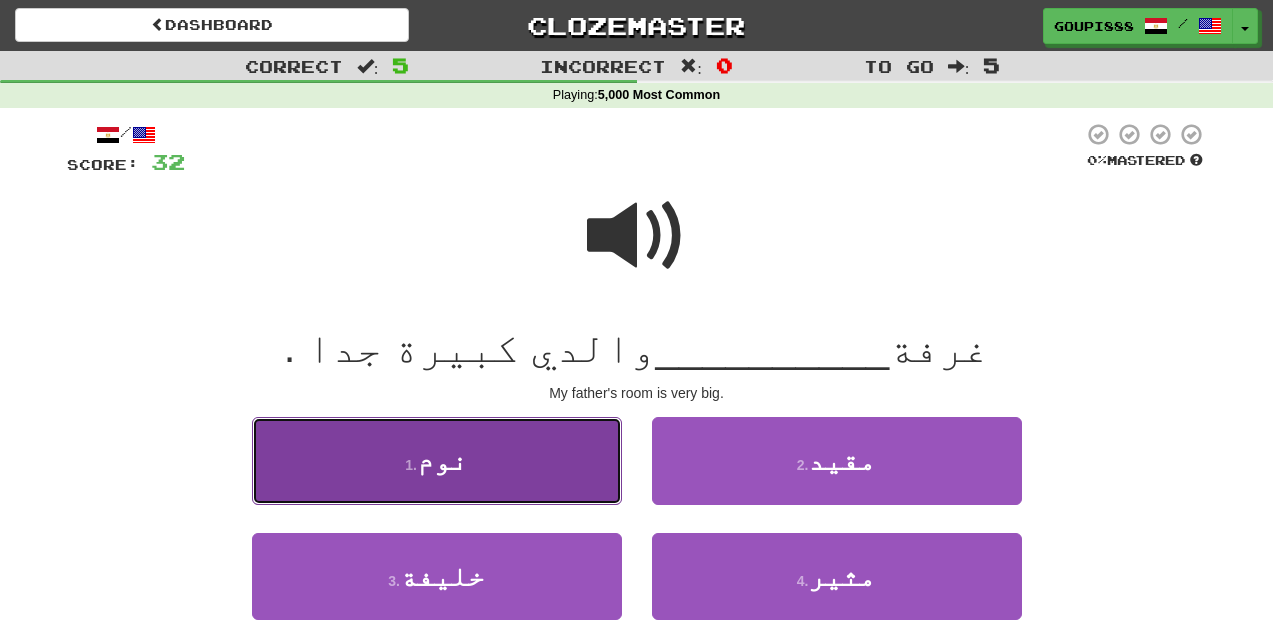 click on "نوم" at bounding box center (442, 460) 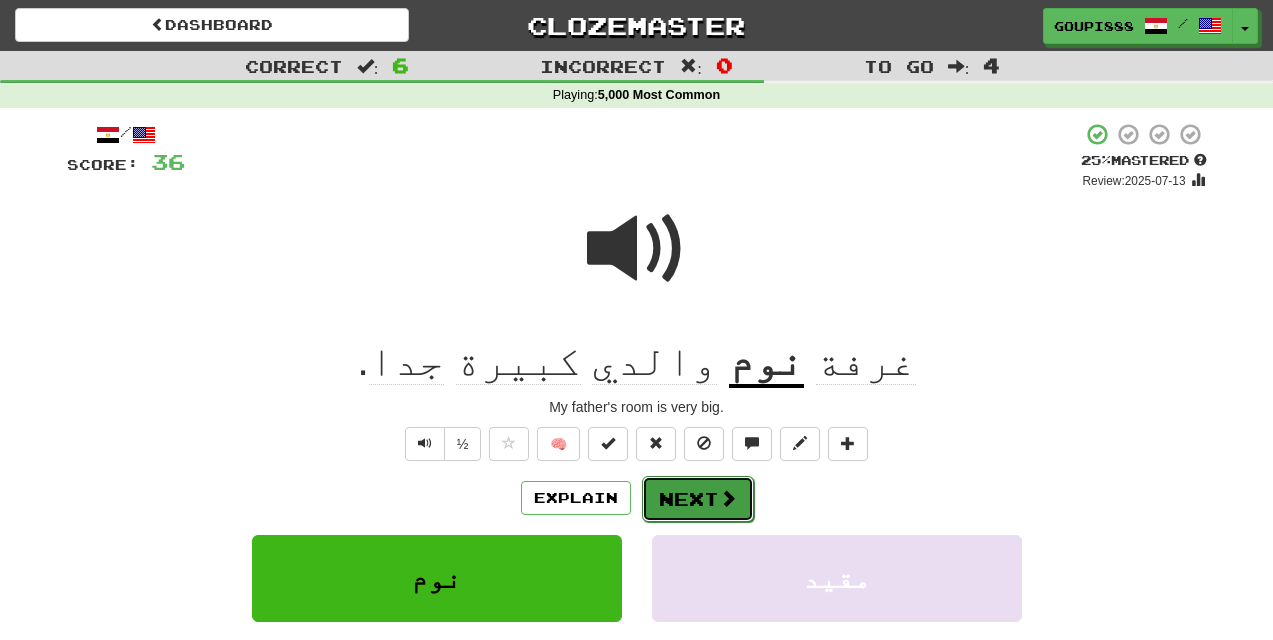 click on "Next" at bounding box center [698, 499] 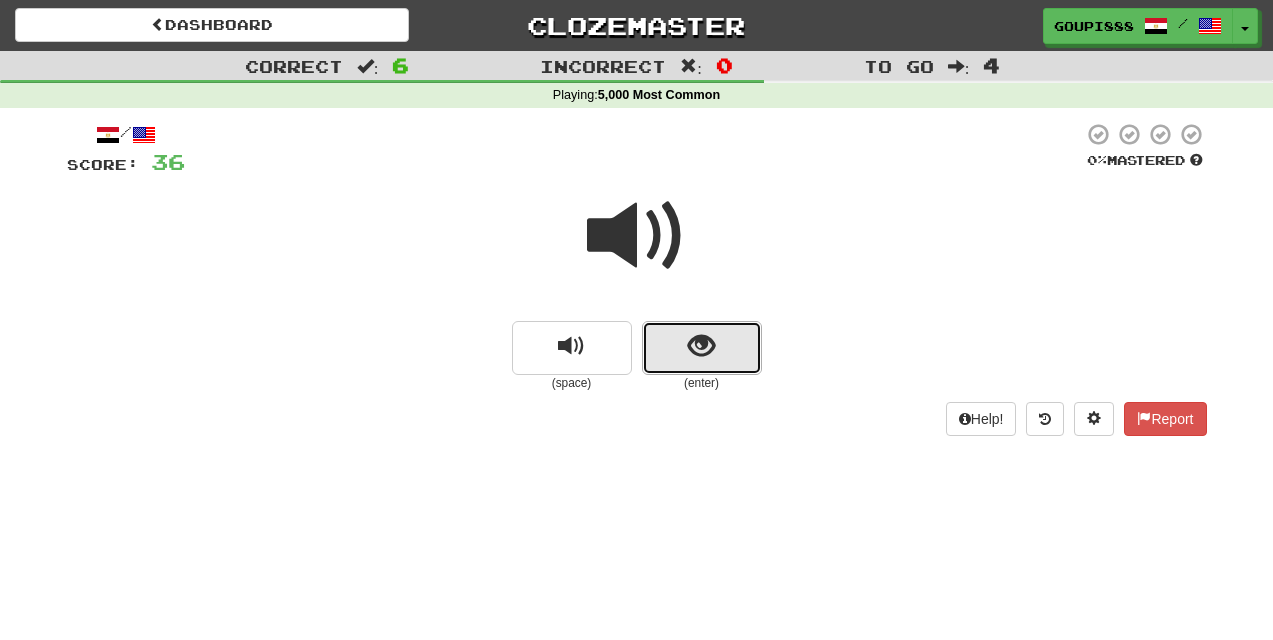 click at bounding box center (701, 346) 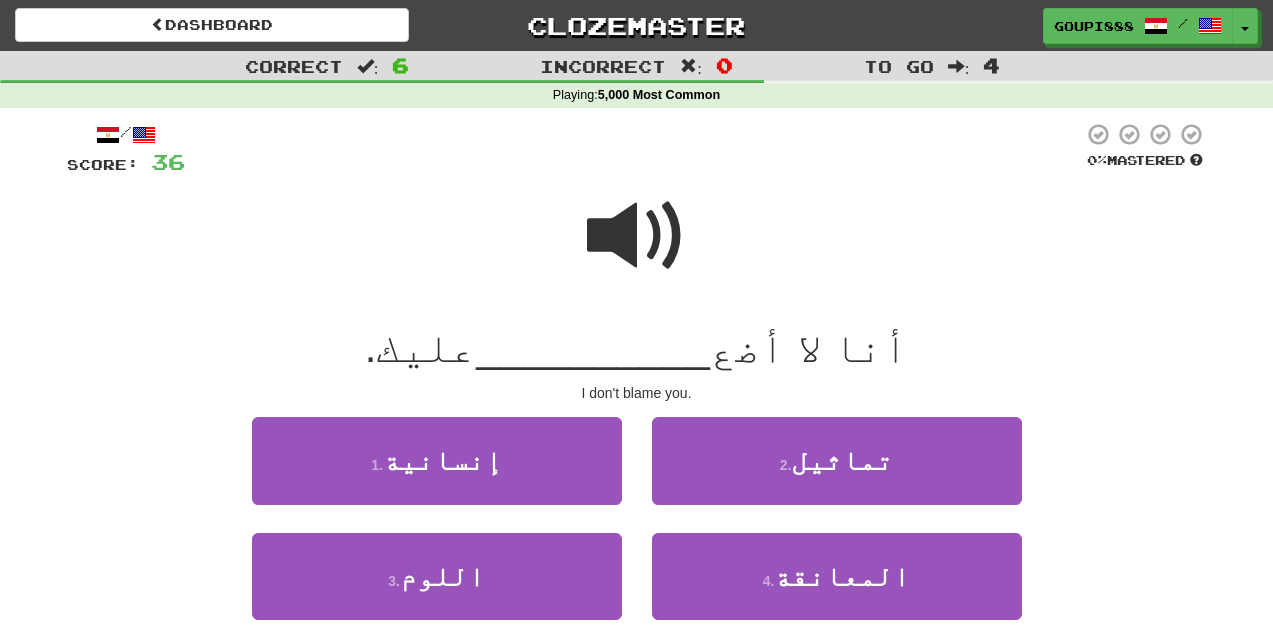 click at bounding box center (637, 236) 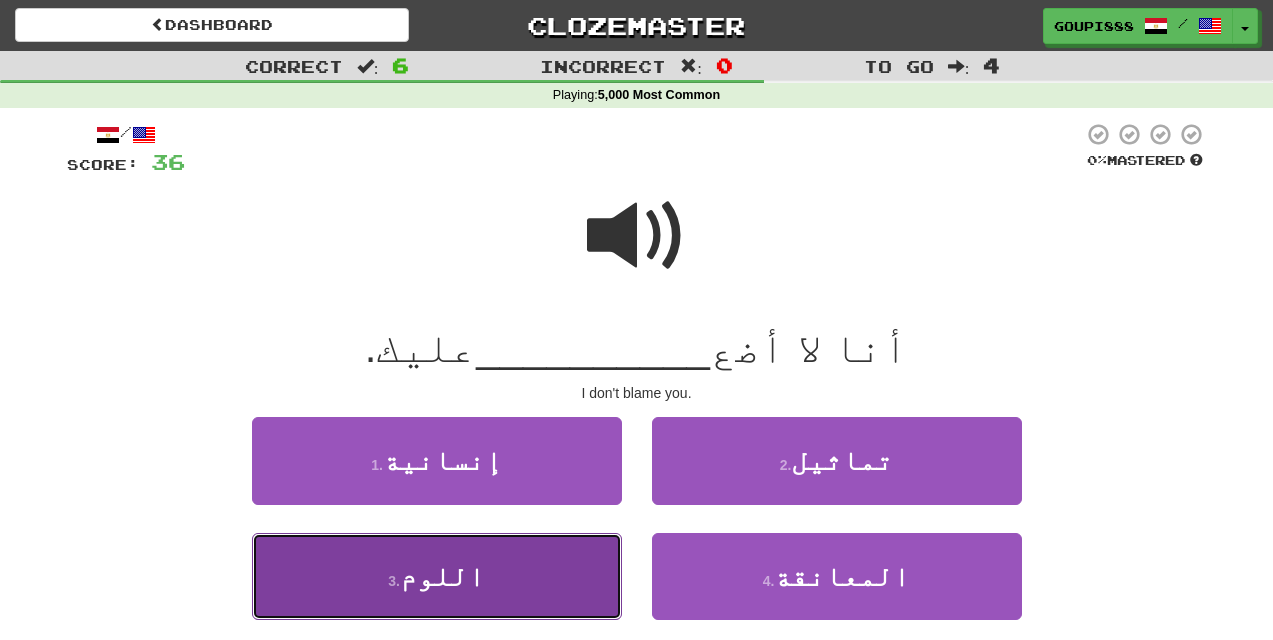 click on "اللوم" at bounding box center [442, 576] 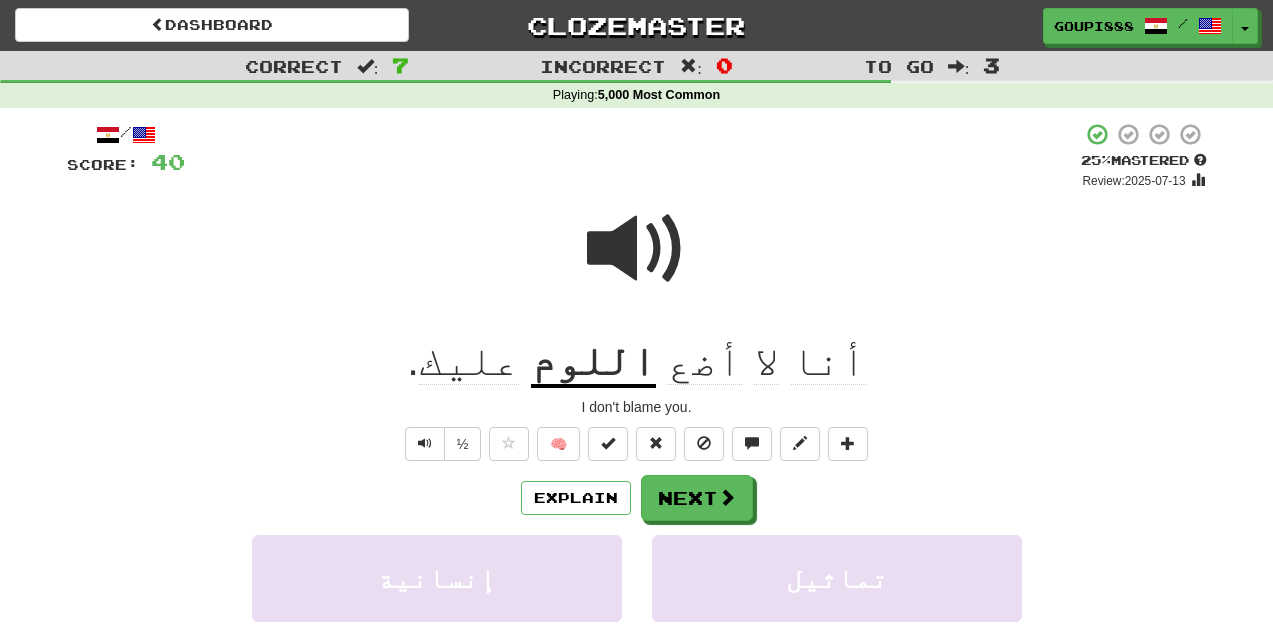 click on "اللوم" at bounding box center (593, 362) 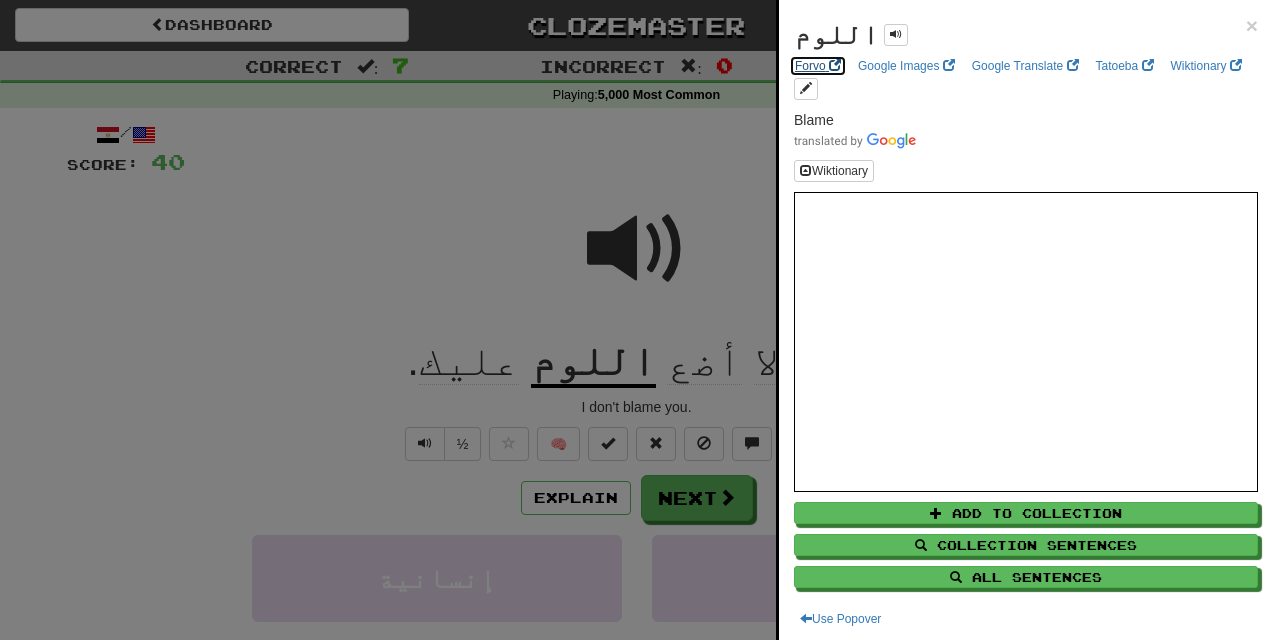click on "Forvo" at bounding box center (818, 66) 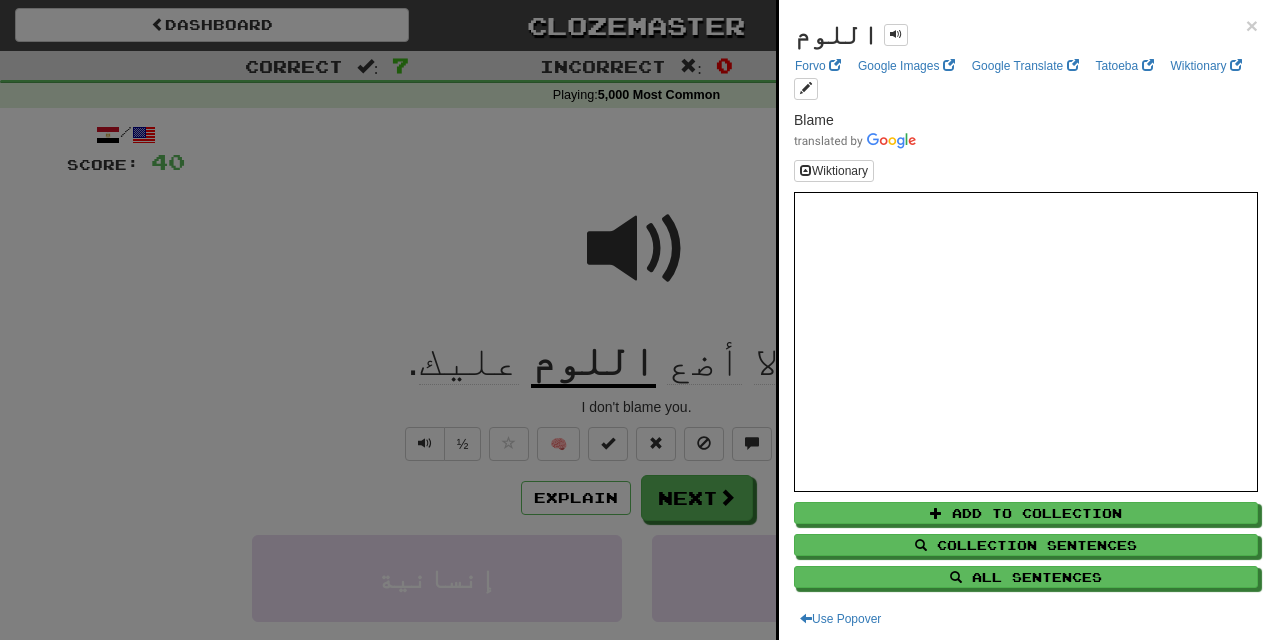 click at bounding box center (636, 320) 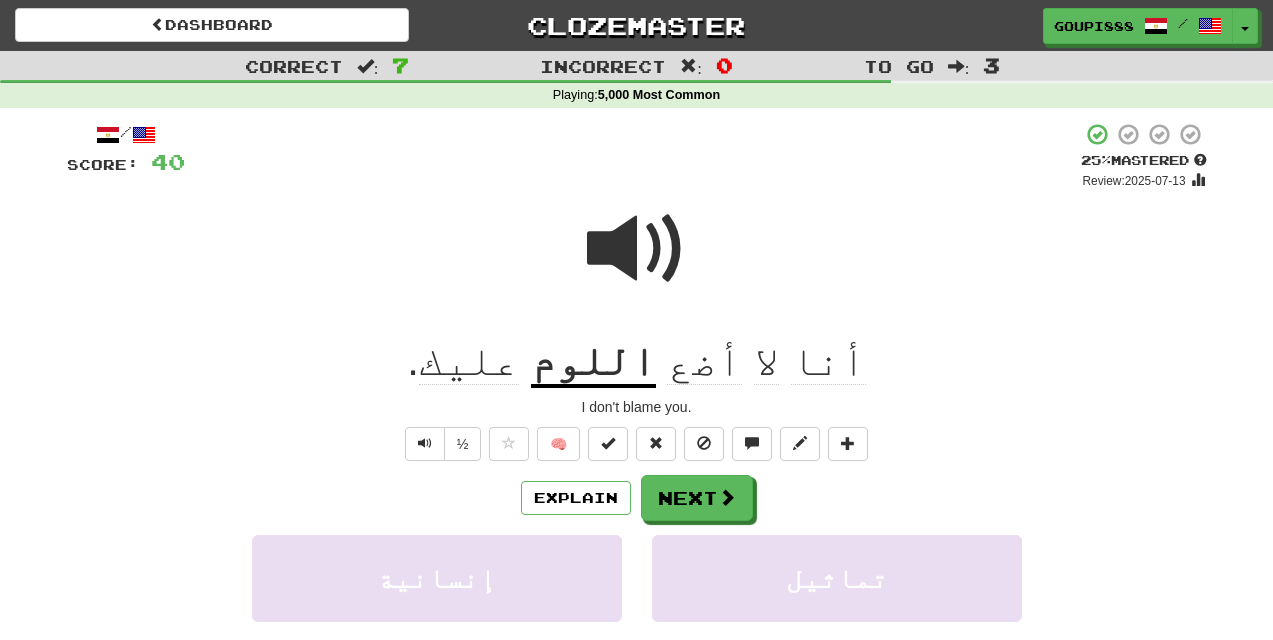 click on "أضع" 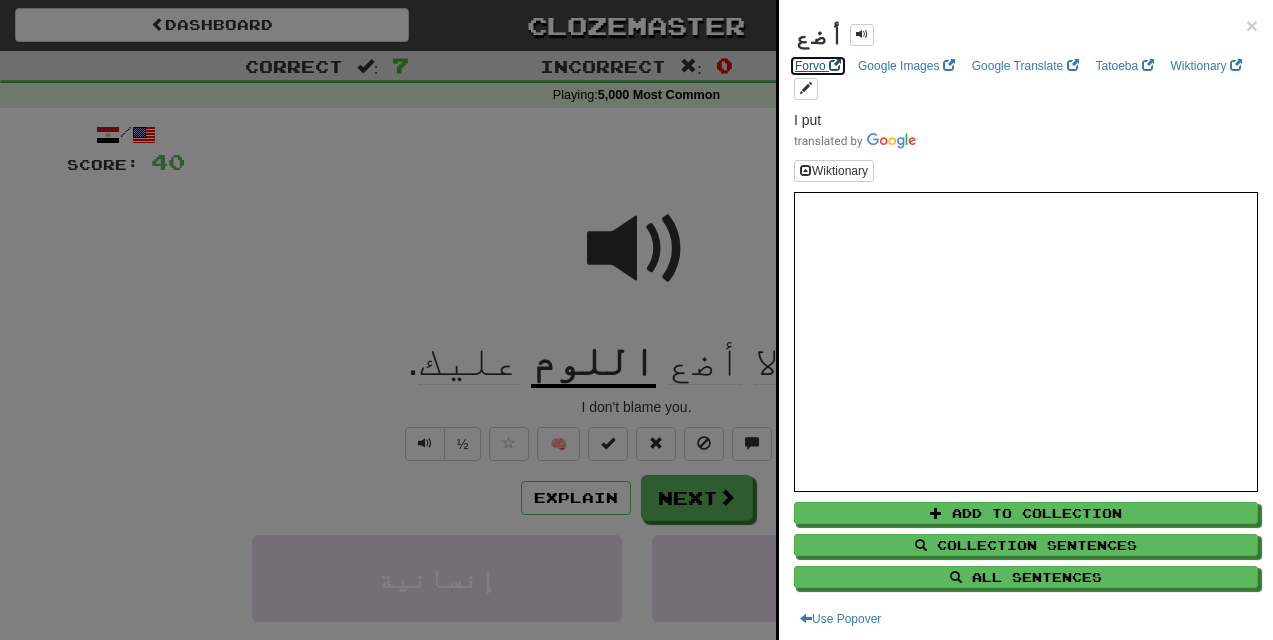 click on "Forvo" at bounding box center [818, 66] 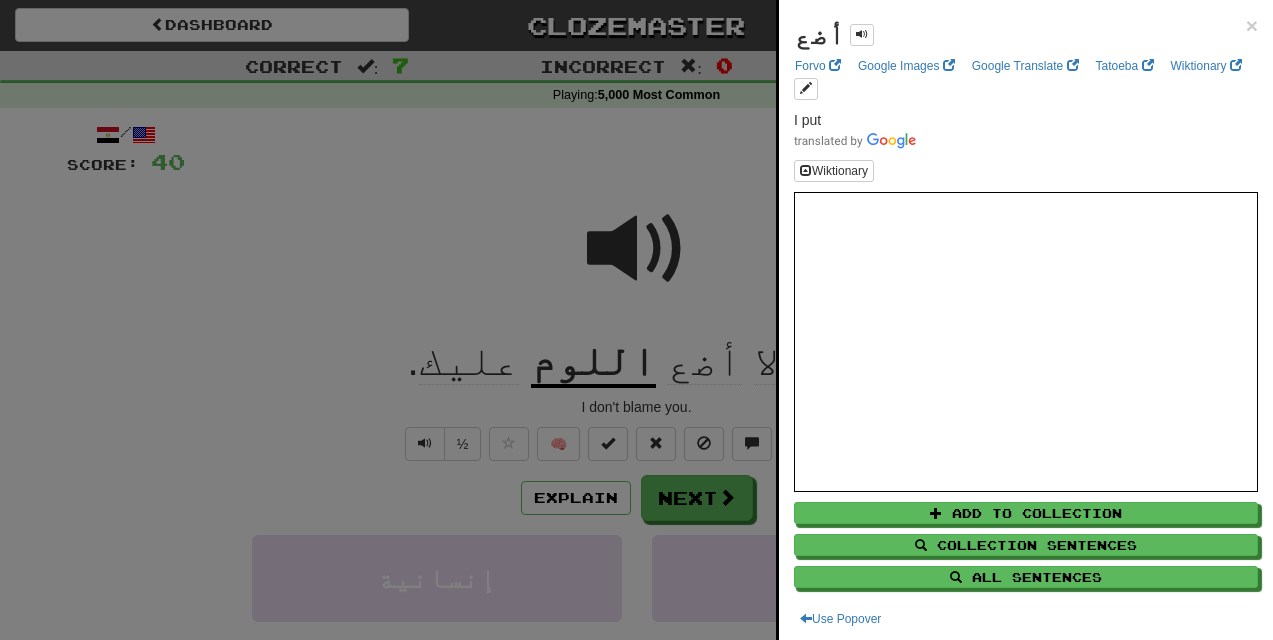 click at bounding box center (636, 320) 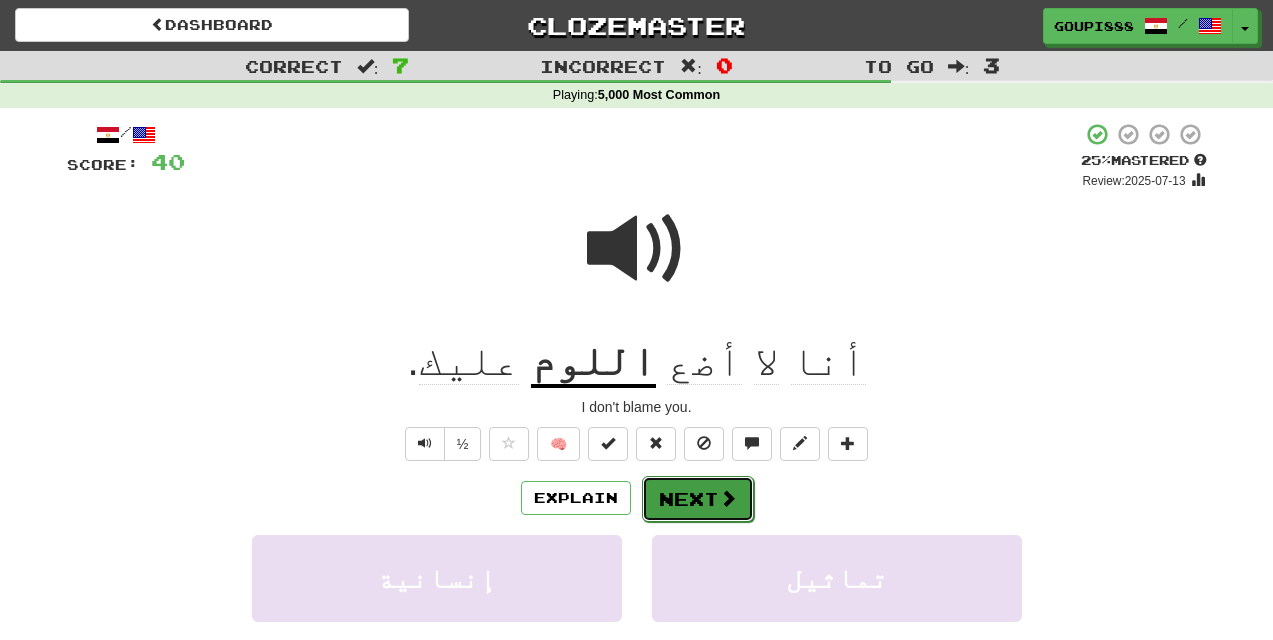 click on "Next" at bounding box center (698, 499) 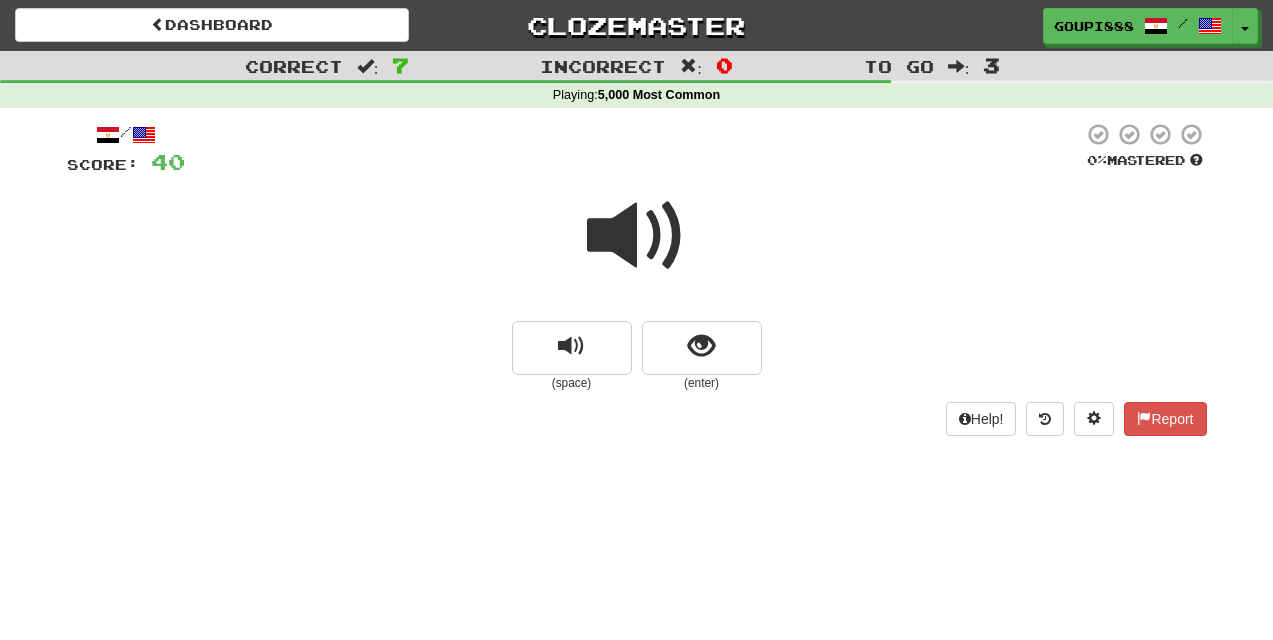 click at bounding box center [637, 236] 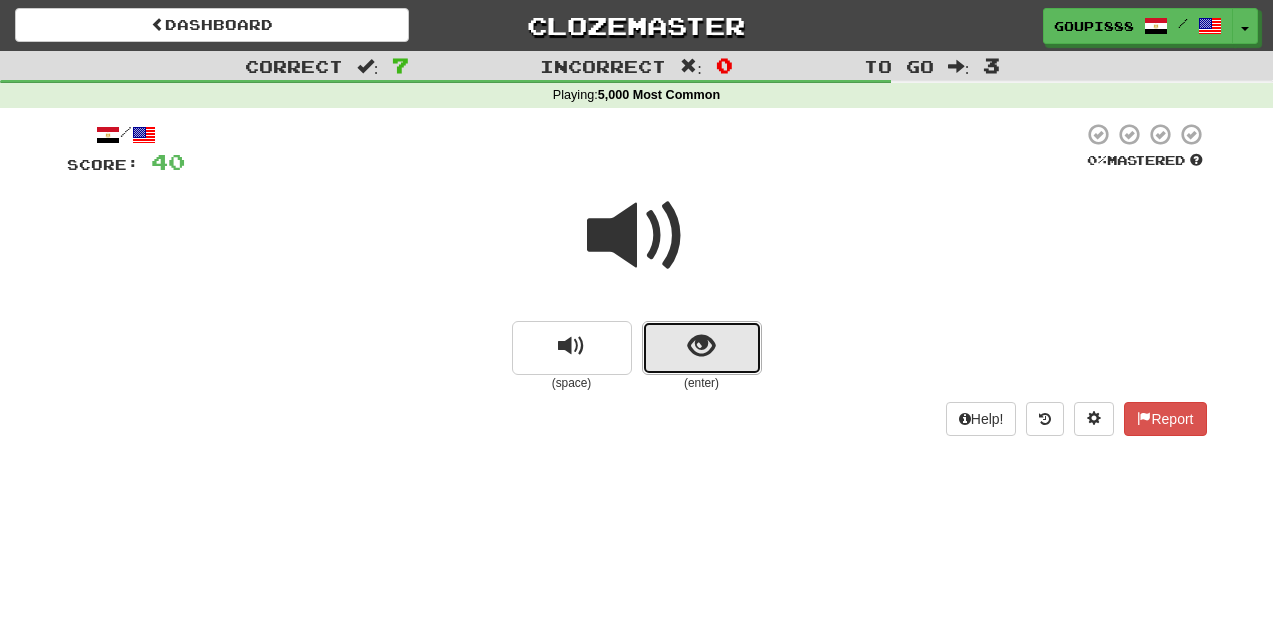 click at bounding box center (701, 346) 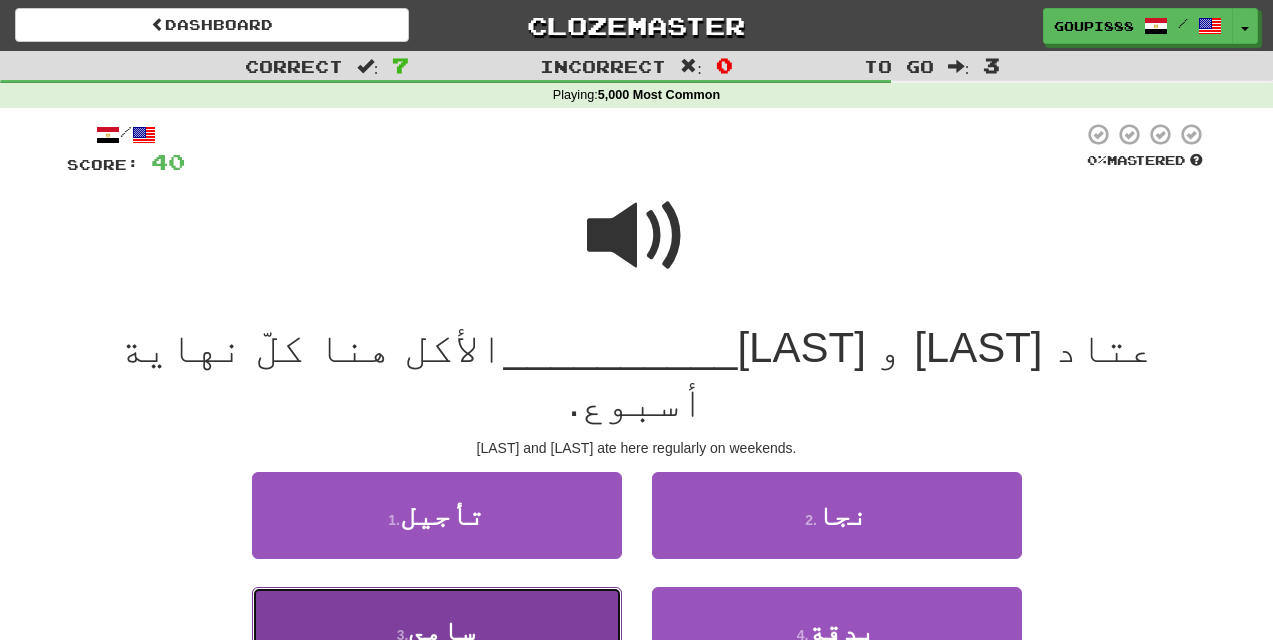click on "3 .  [LAST]" at bounding box center (437, 630) 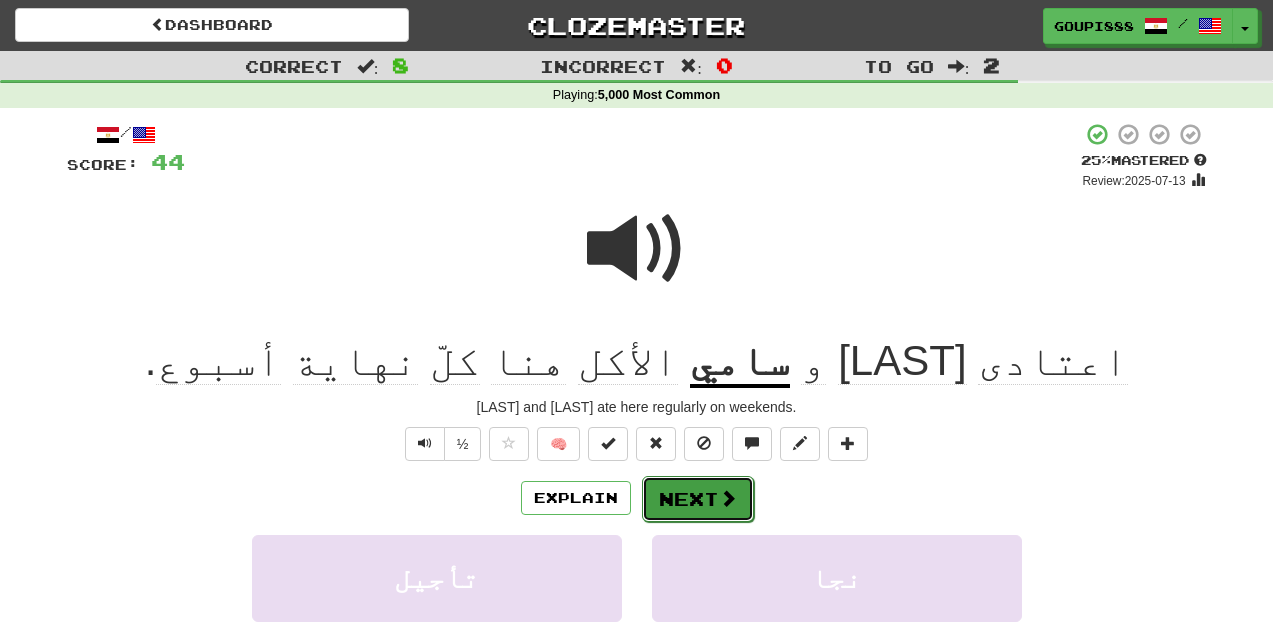 click at bounding box center (728, 498) 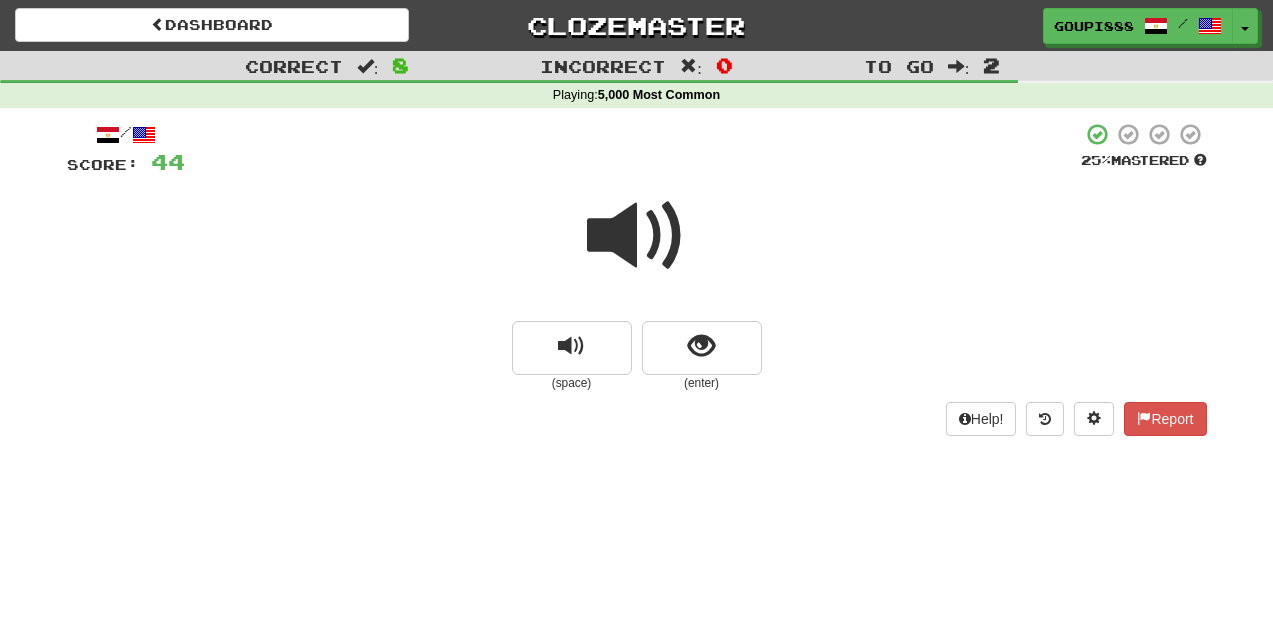 click at bounding box center [637, 236] 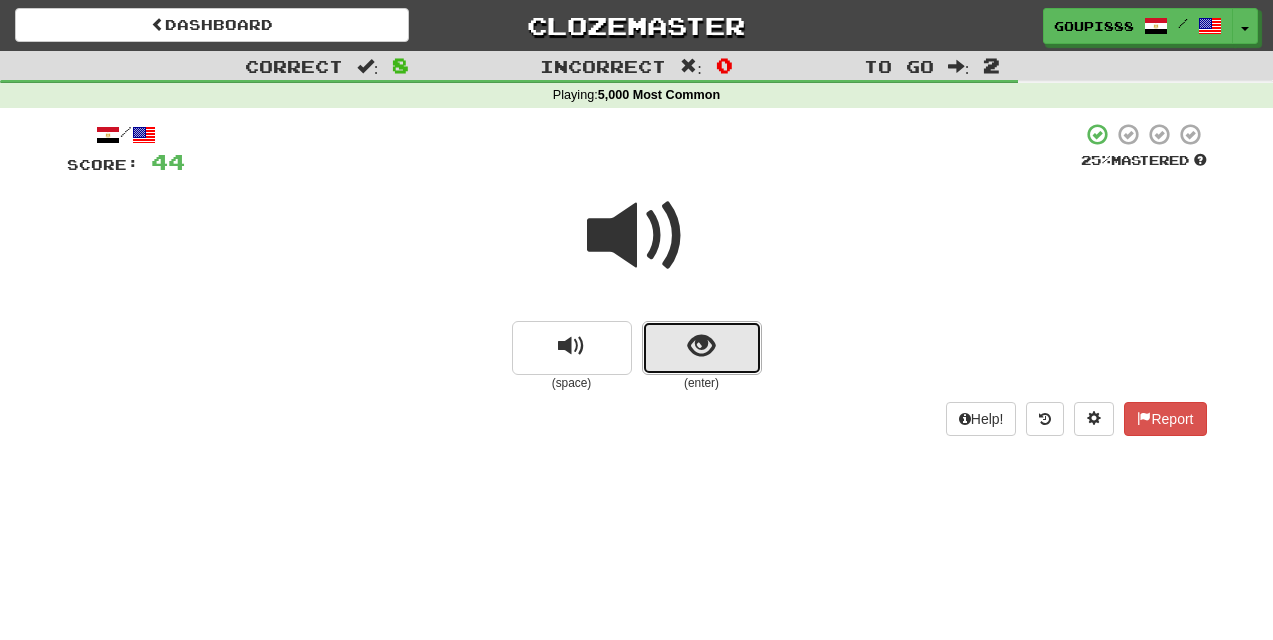 click at bounding box center (701, 346) 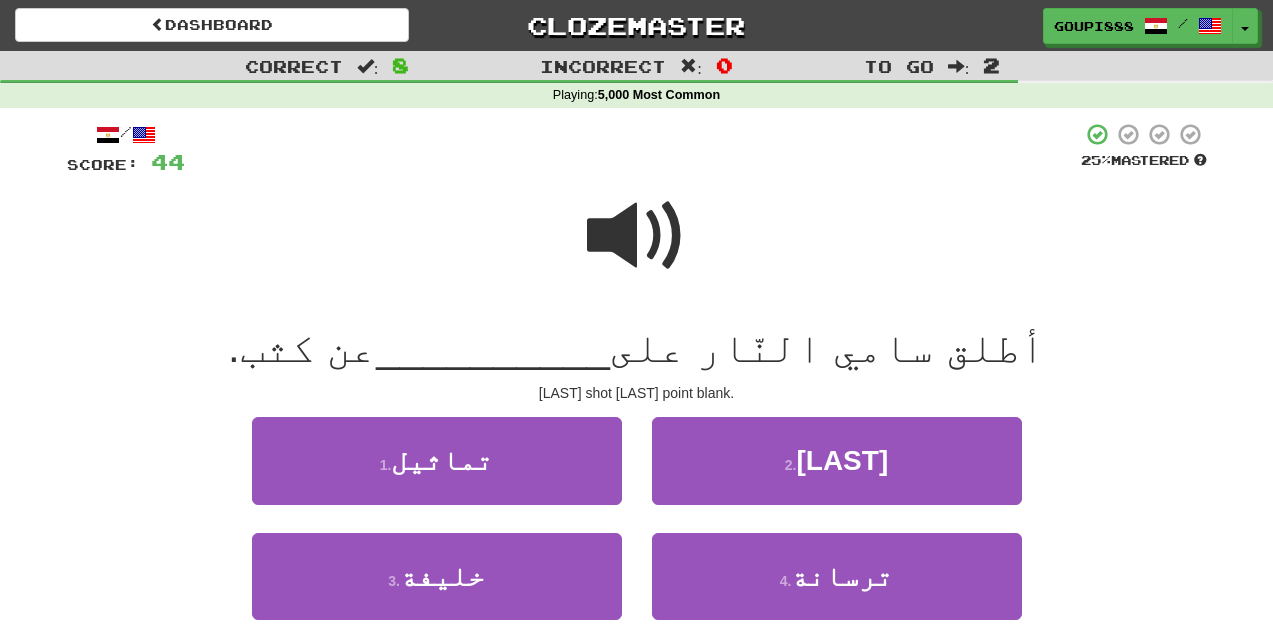 click at bounding box center [637, 236] 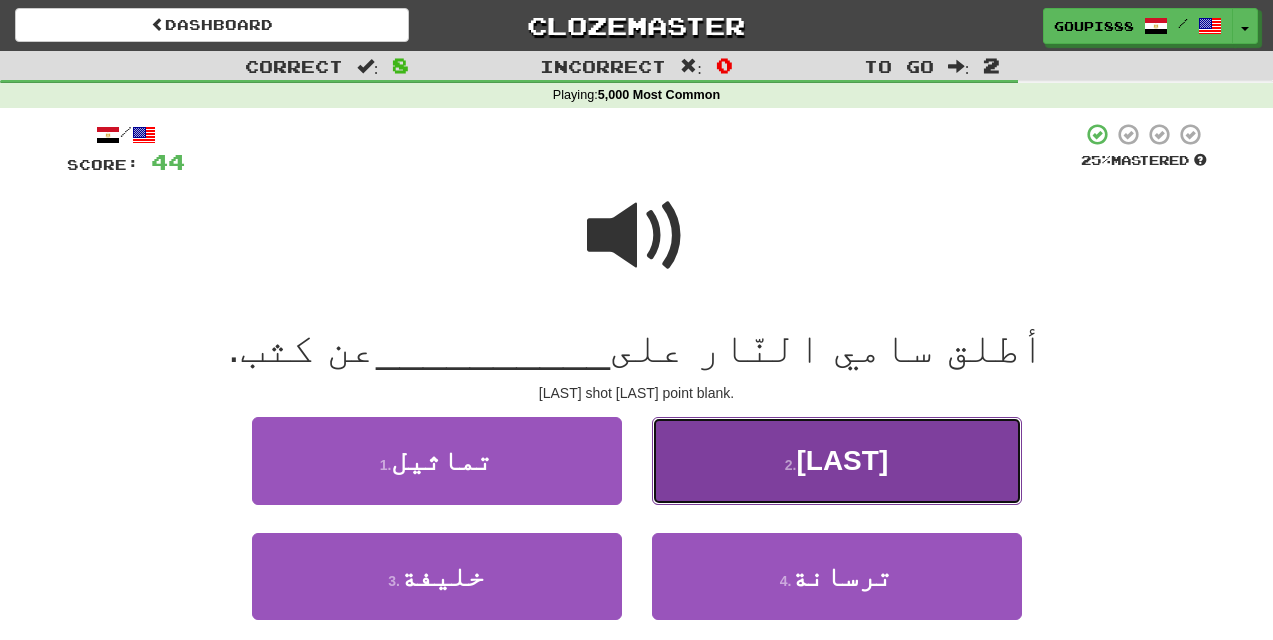 click on "[LAST]" at bounding box center (842, 460) 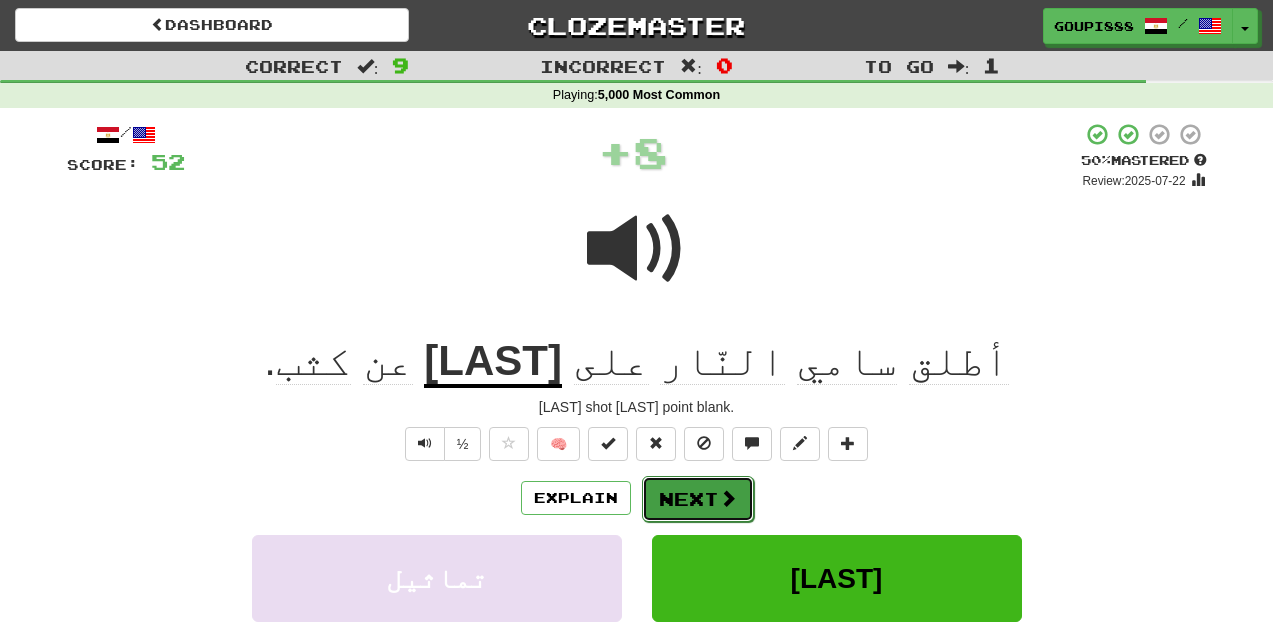click at bounding box center (728, 498) 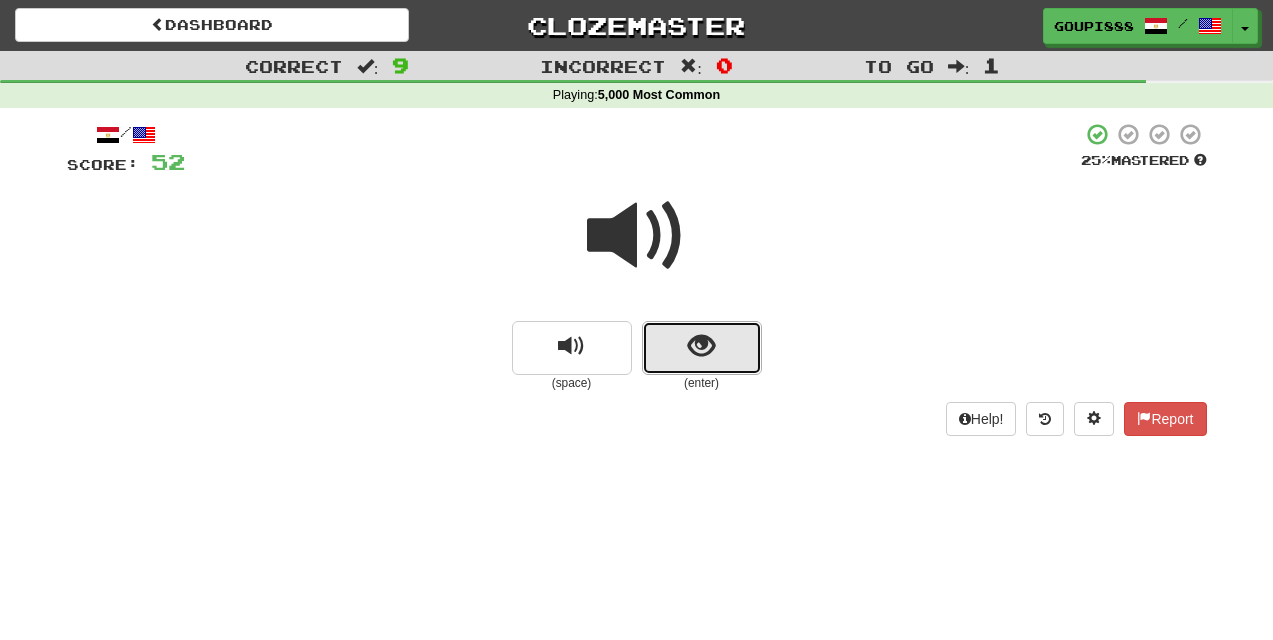 click at bounding box center [701, 346] 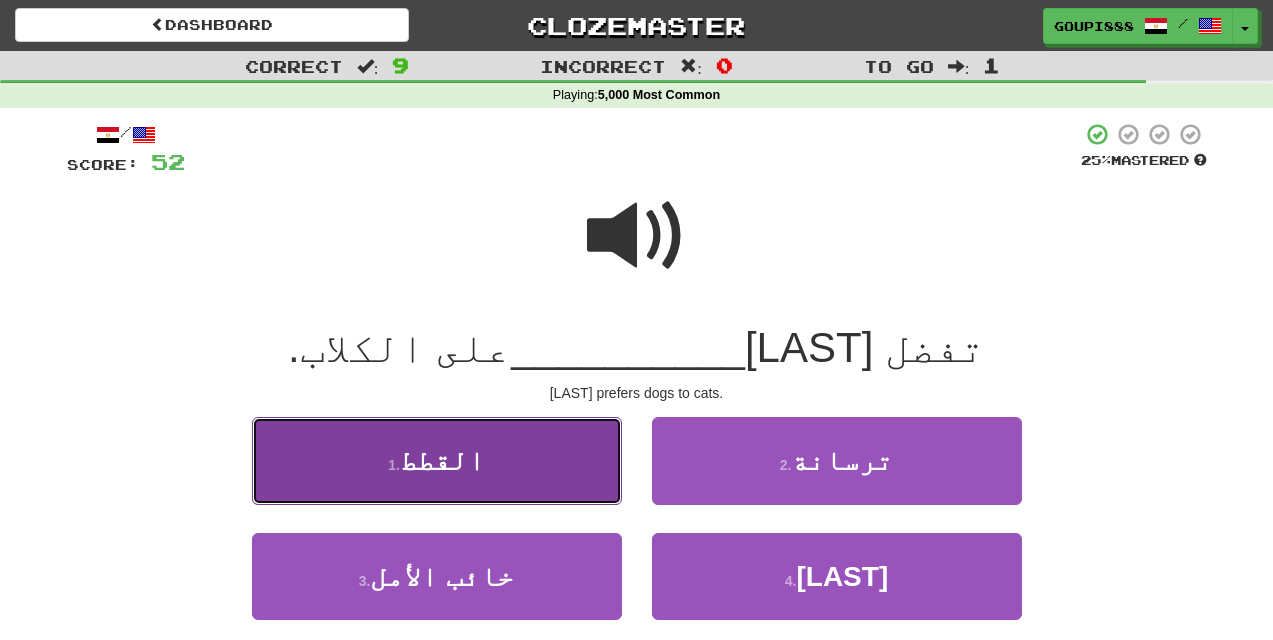 click on "القطط" at bounding box center (442, 460) 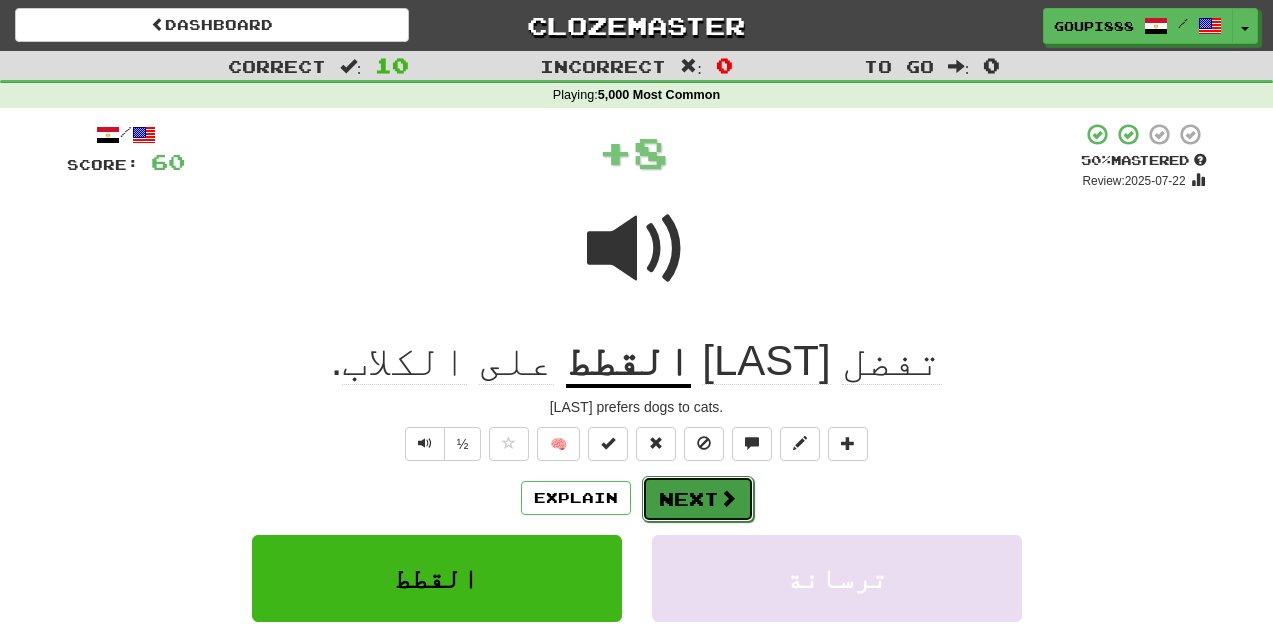 click at bounding box center [728, 498] 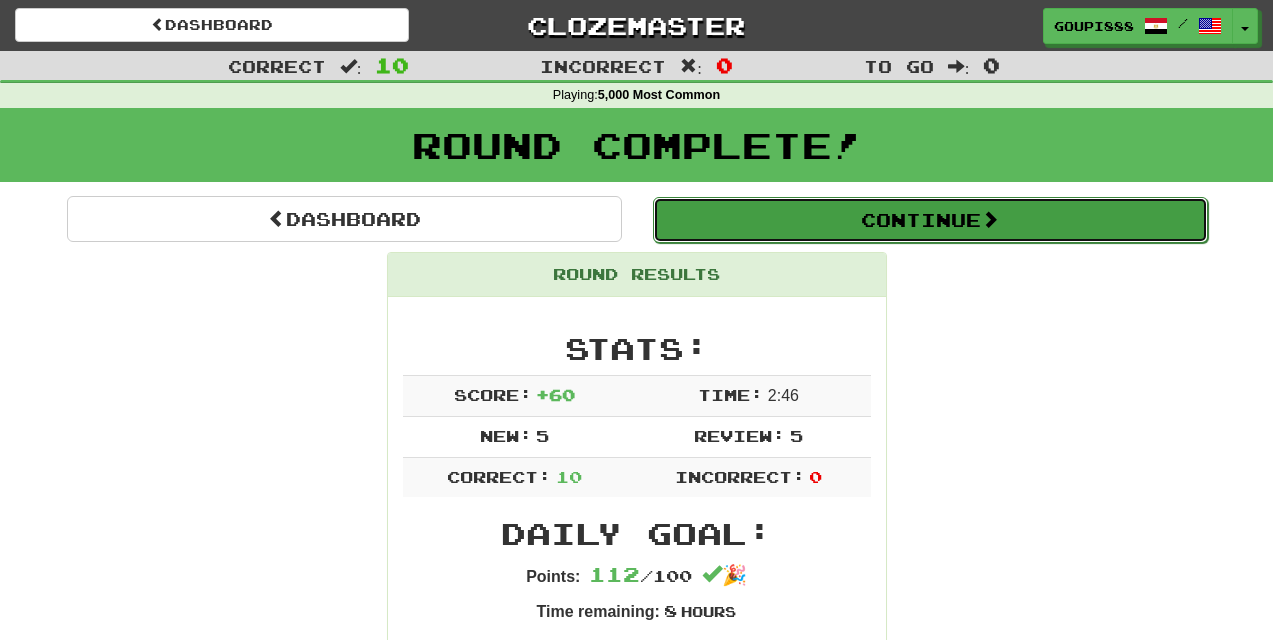 click on "Continue" at bounding box center [930, 220] 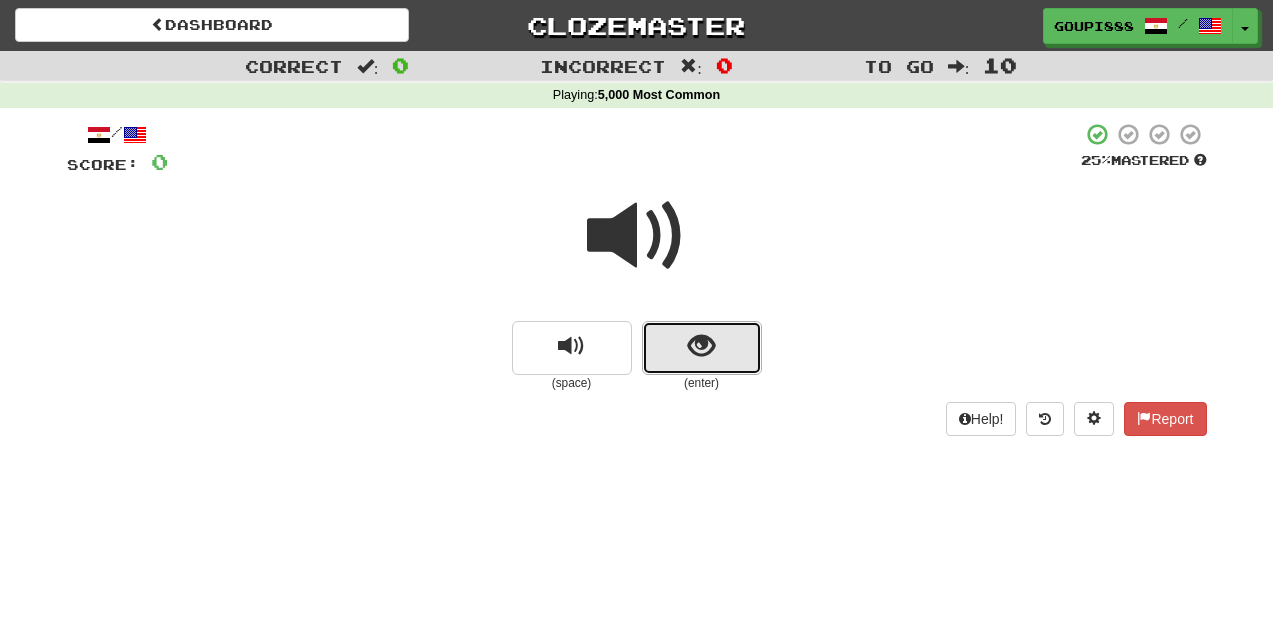 click at bounding box center (702, 348) 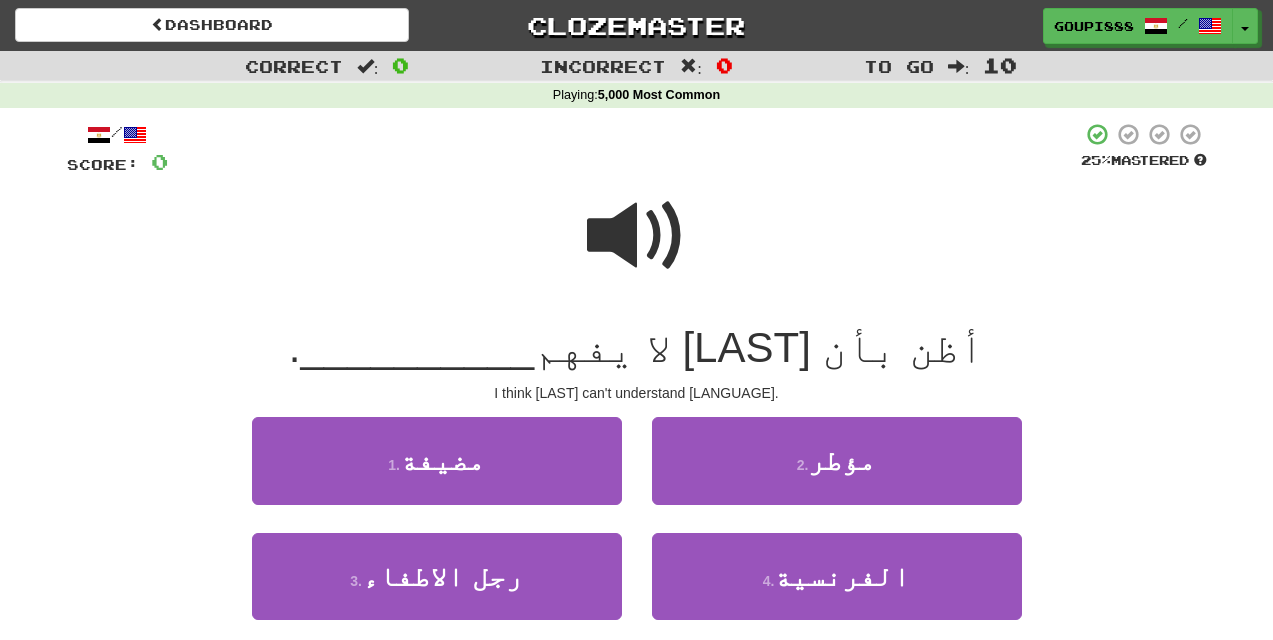 click at bounding box center [637, 236] 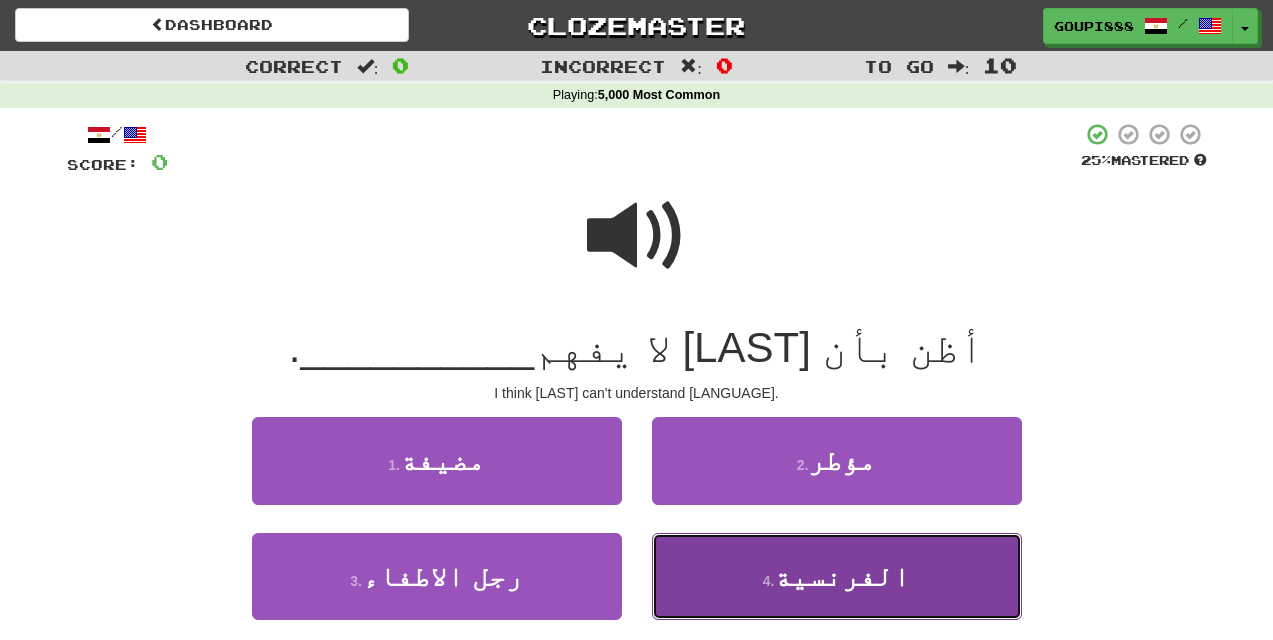 click on "الفرنسية" at bounding box center (842, 576) 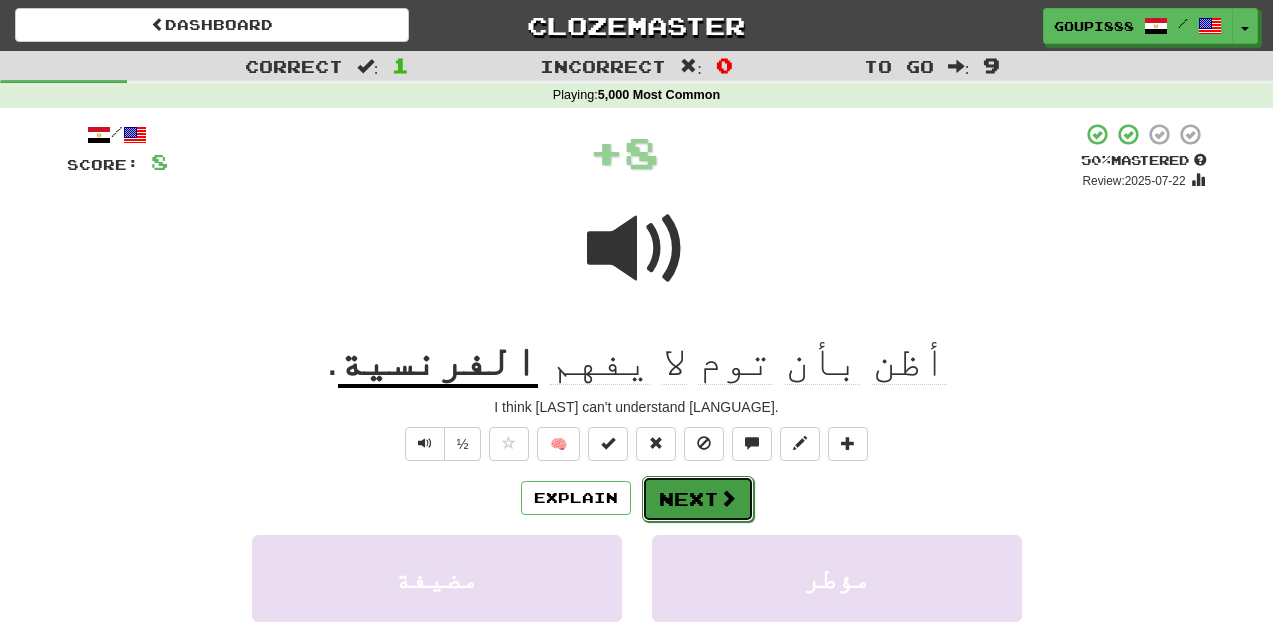 click on "Next" at bounding box center (698, 499) 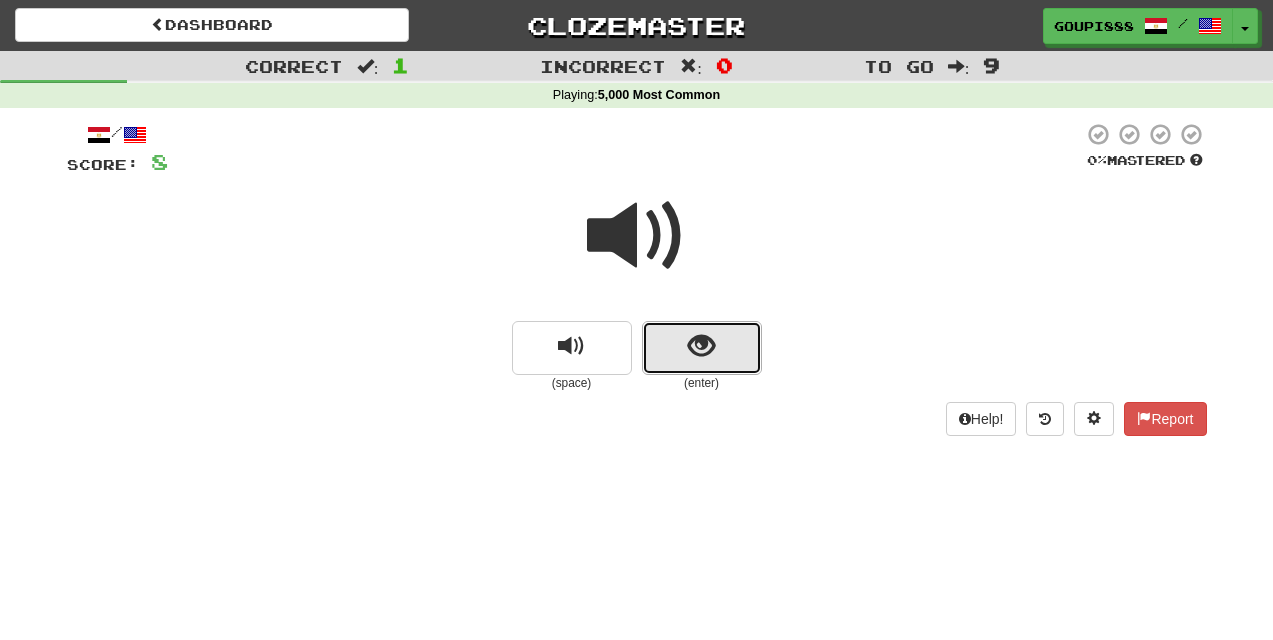 click at bounding box center (701, 346) 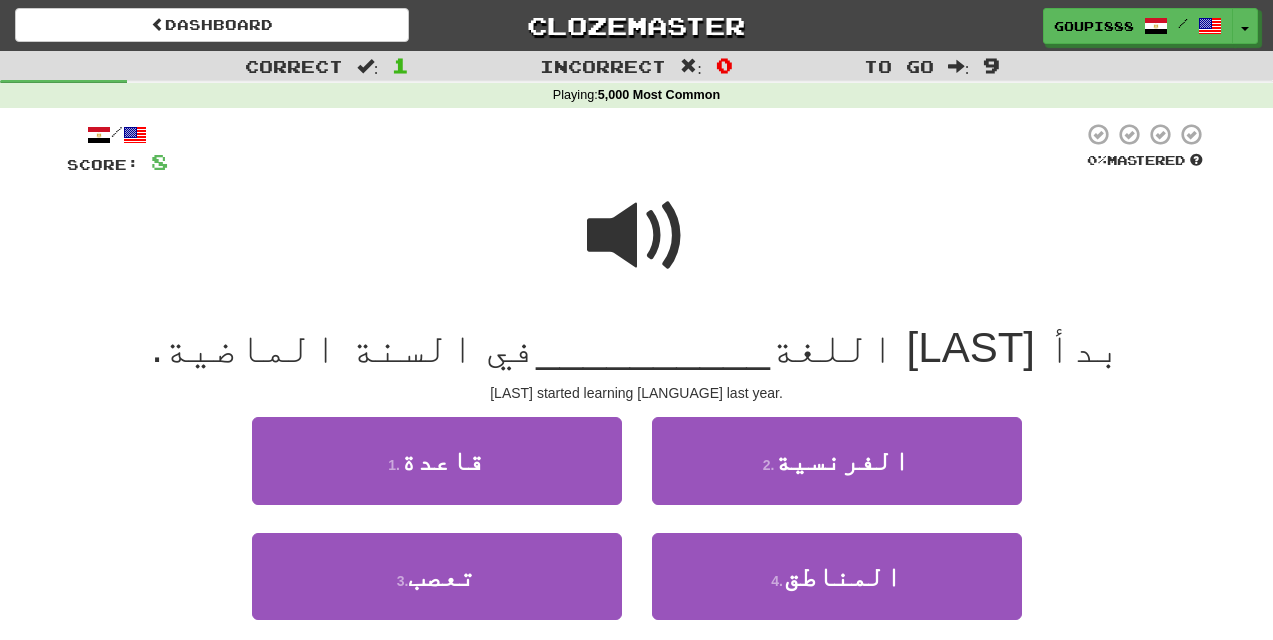 click at bounding box center (637, 236) 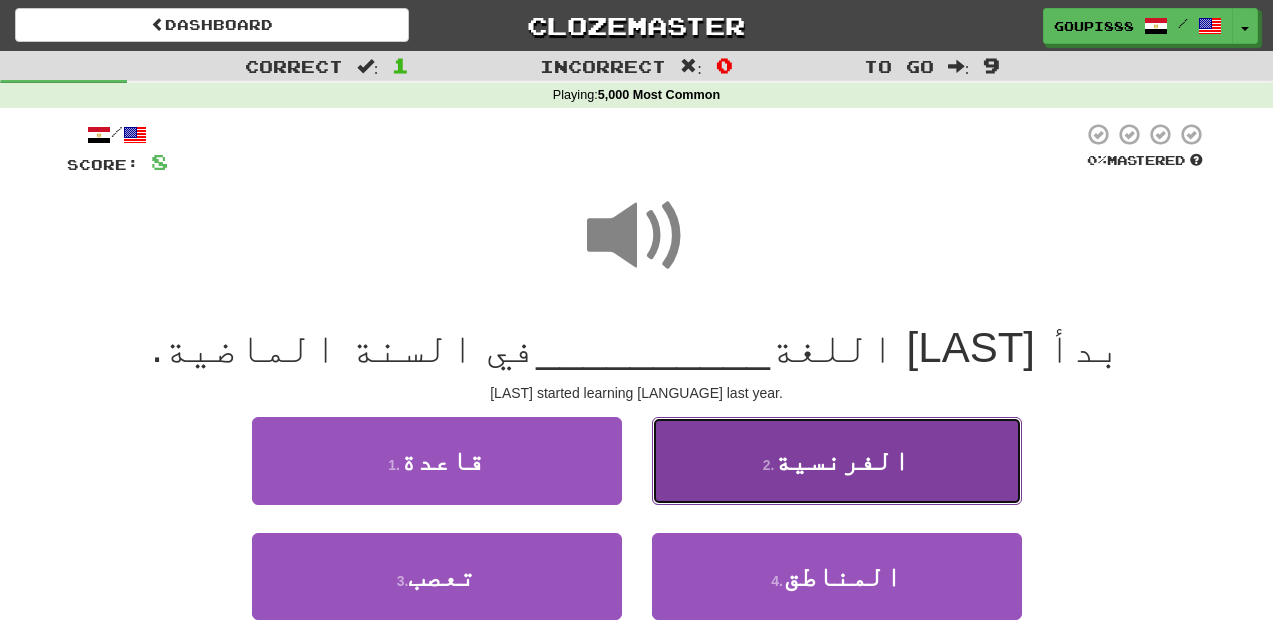 click on "الفرنسية" at bounding box center (842, 460) 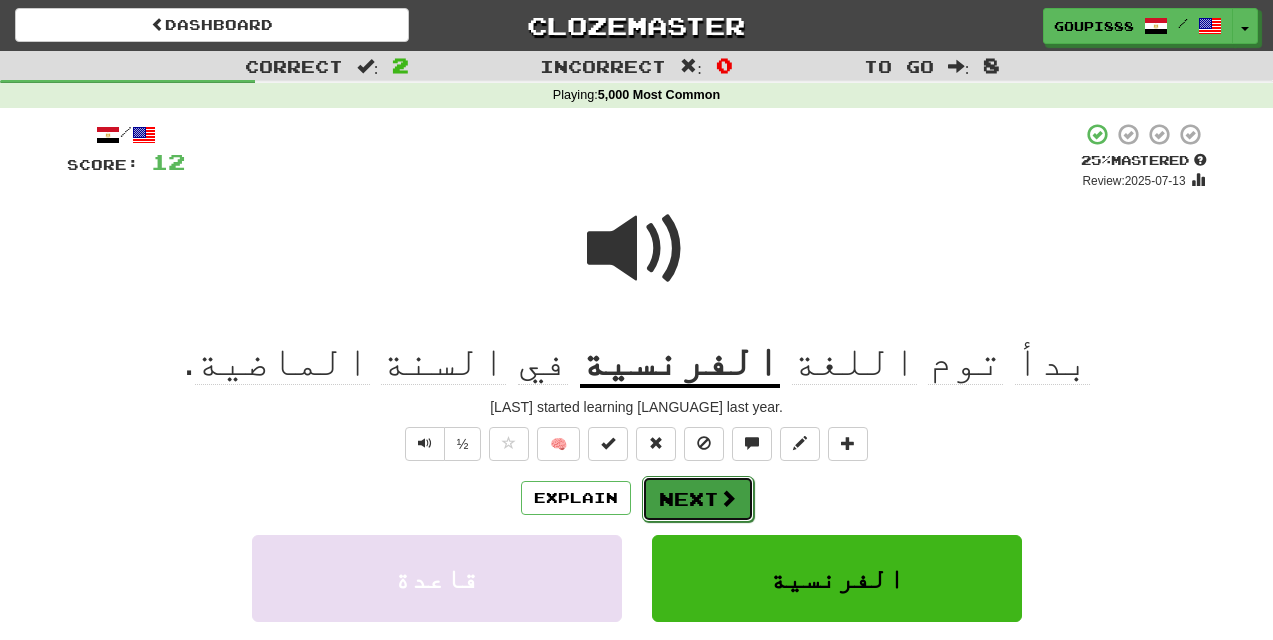click at bounding box center (728, 498) 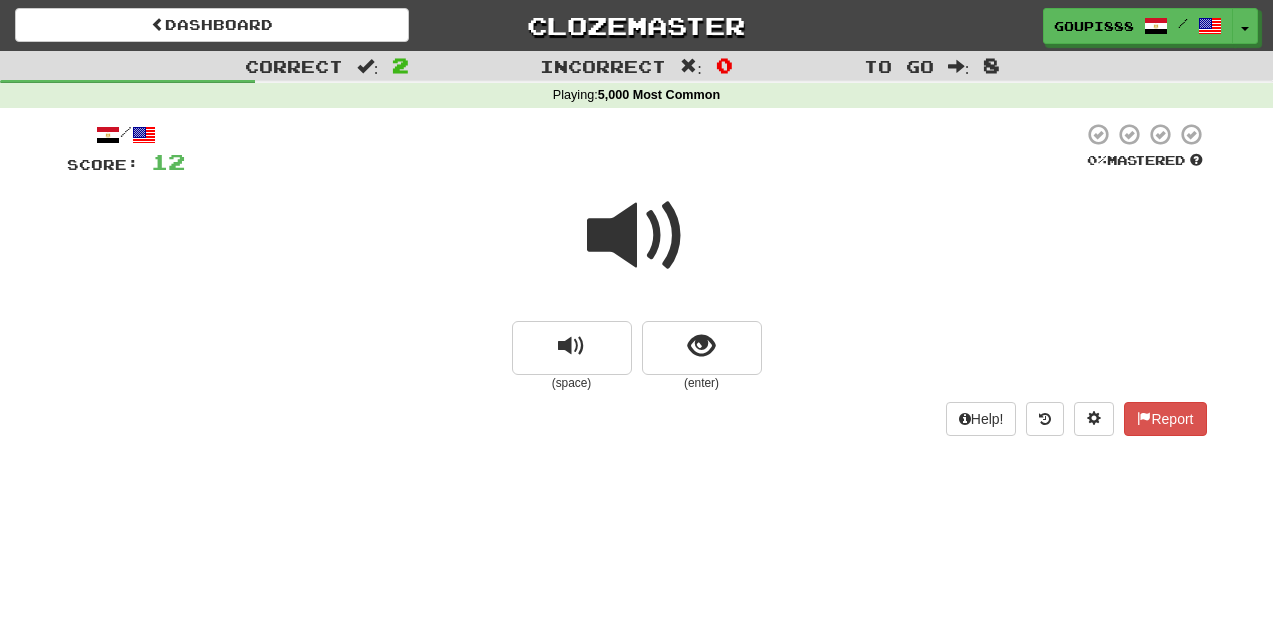 click at bounding box center [637, 236] 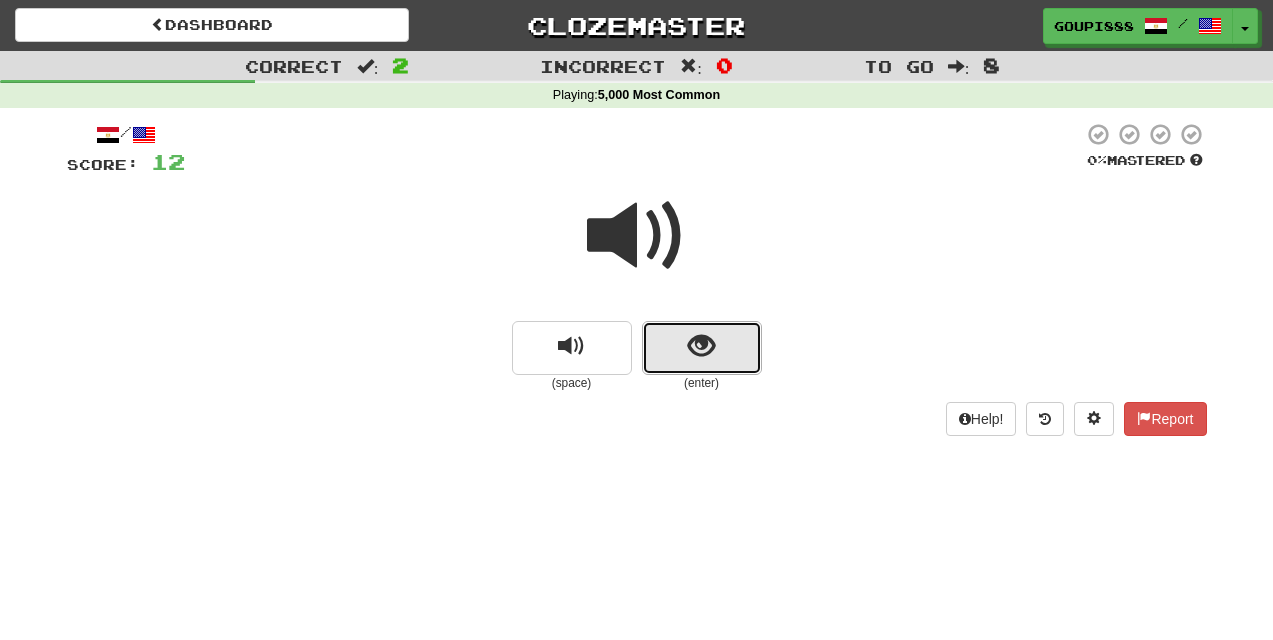 click at bounding box center [701, 346] 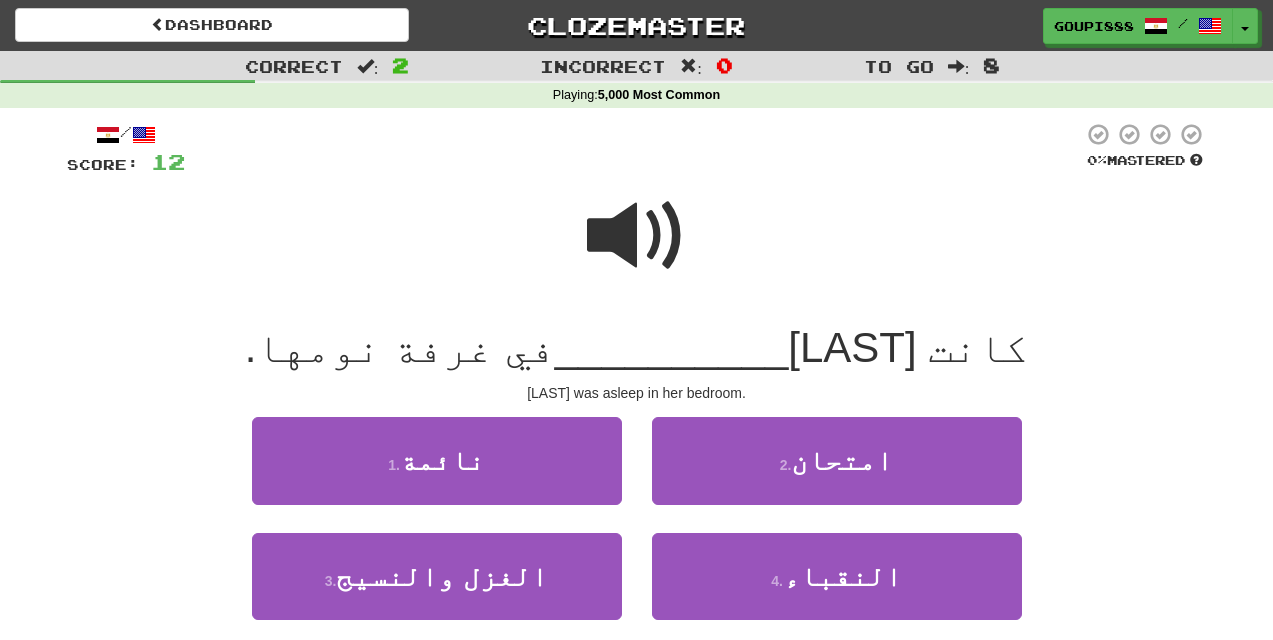 click at bounding box center [637, 236] 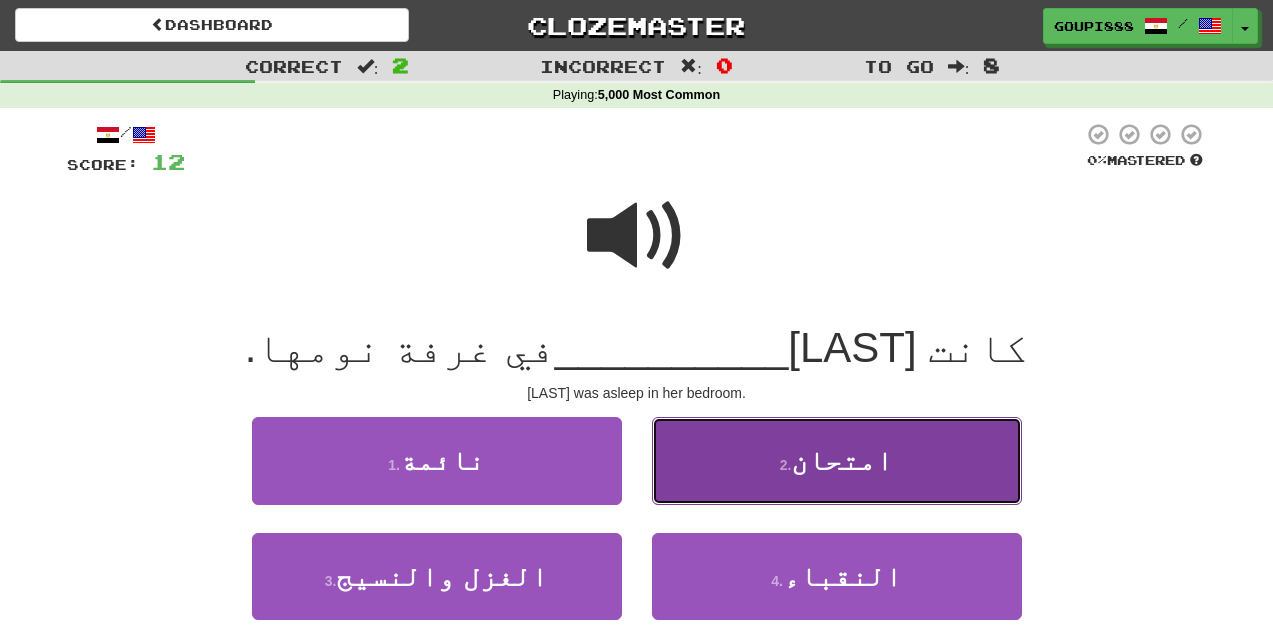 click on "2 .  امتحان" at bounding box center [837, 460] 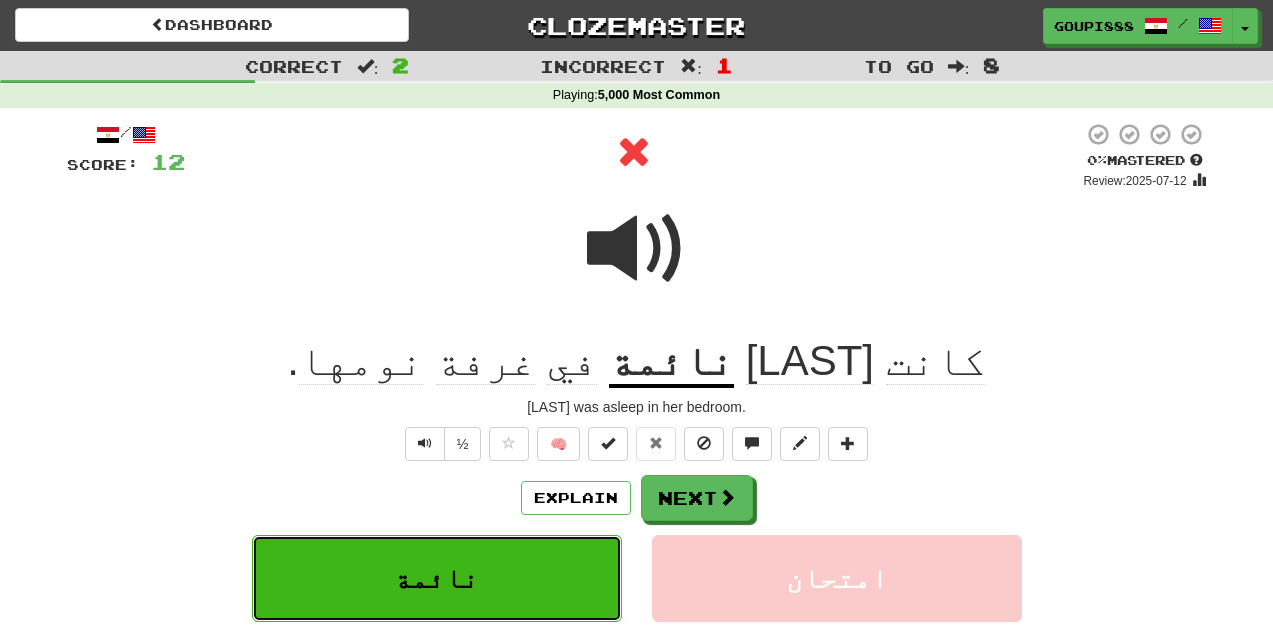 click on "نائمة" at bounding box center (436, 578) 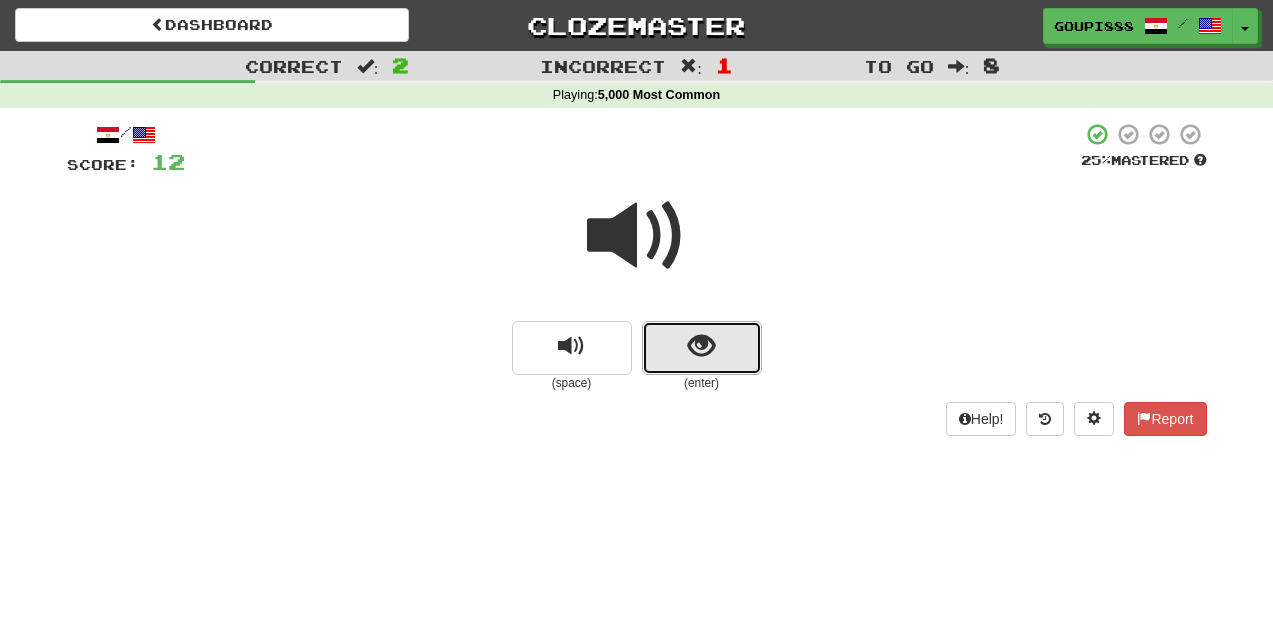 click at bounding box center (701, 346) 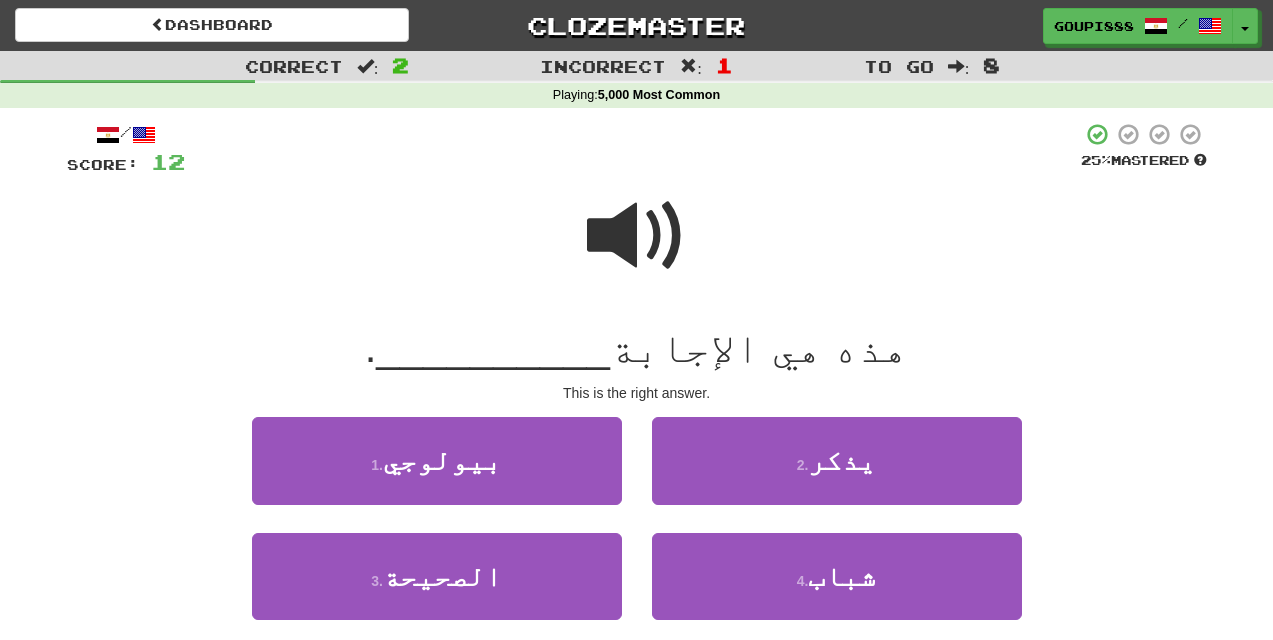 click at bounding box center [637, 236] 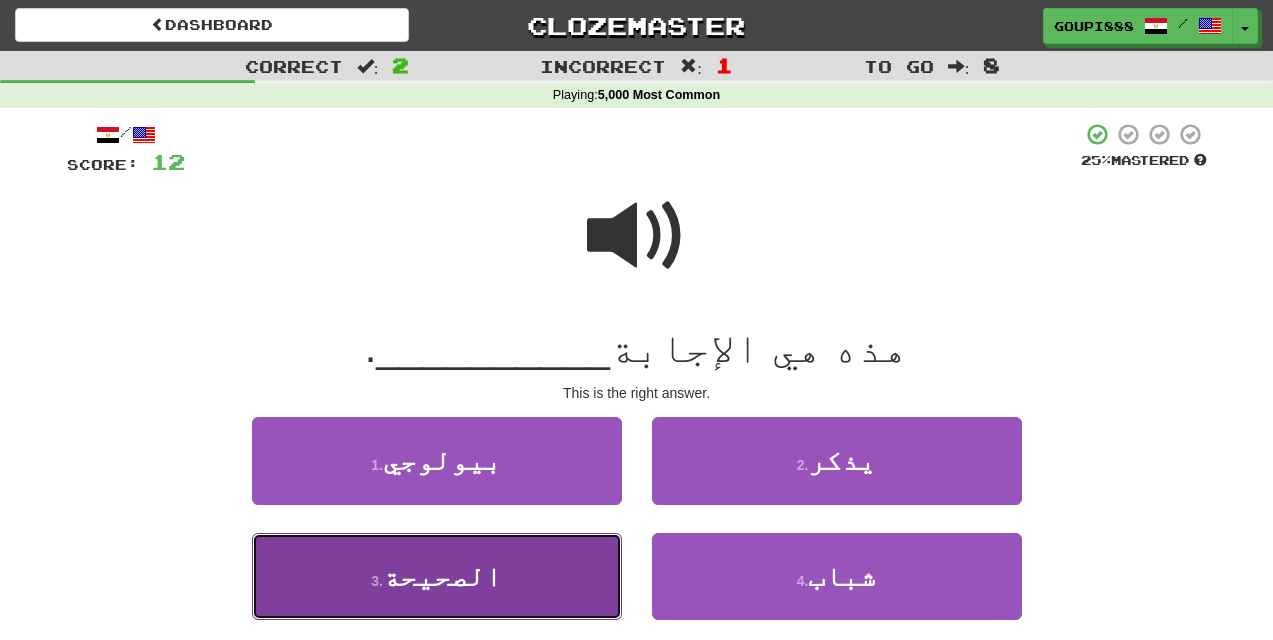 click on "3 .  الصحيحة" at bounding box center (437, 576) 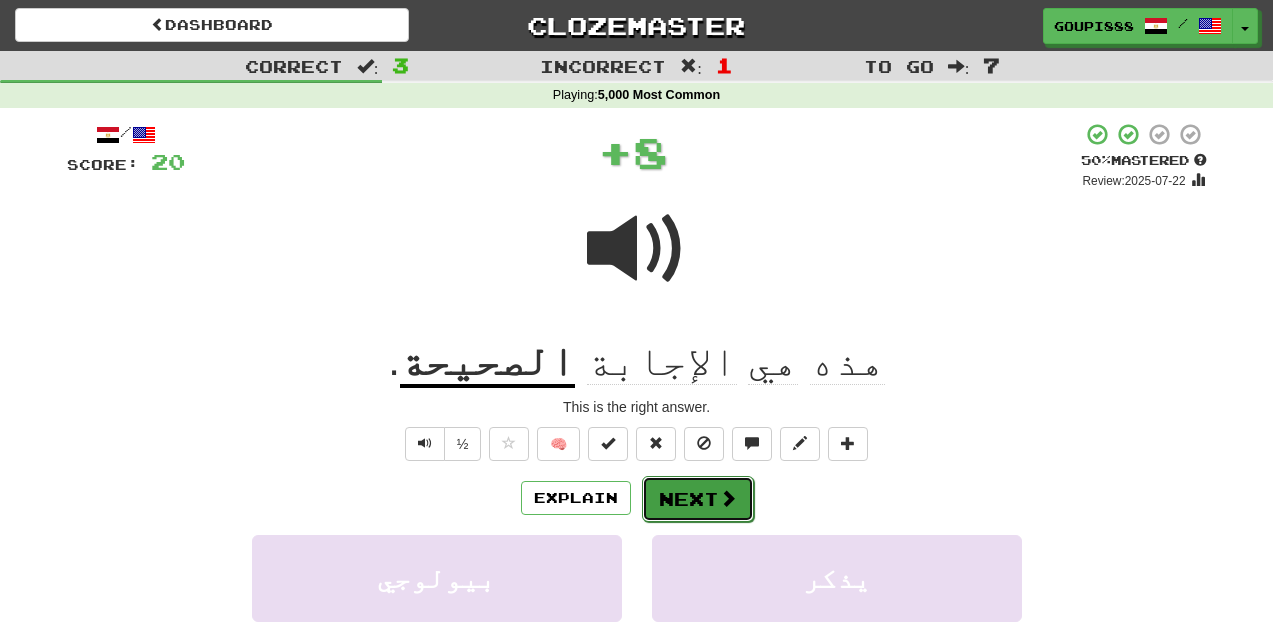 click at bounding box center [728, 498] 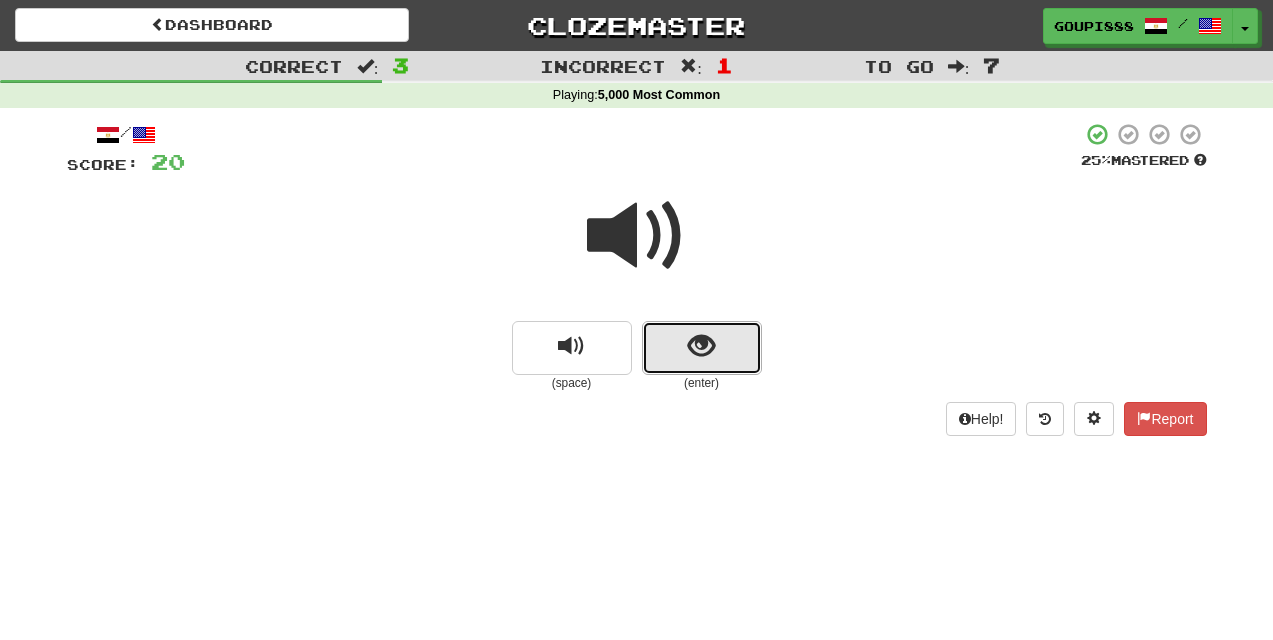 click at bounding box center [701, 346] 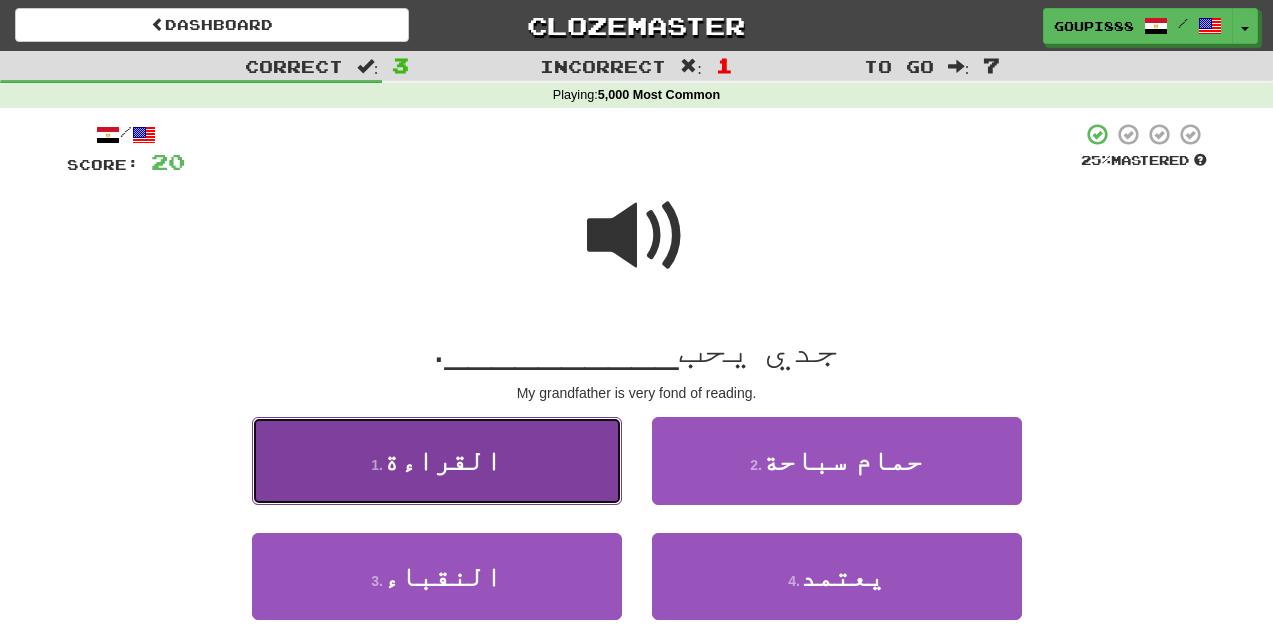 click on "1 .  القراءة" at bounding box center (437, 460) 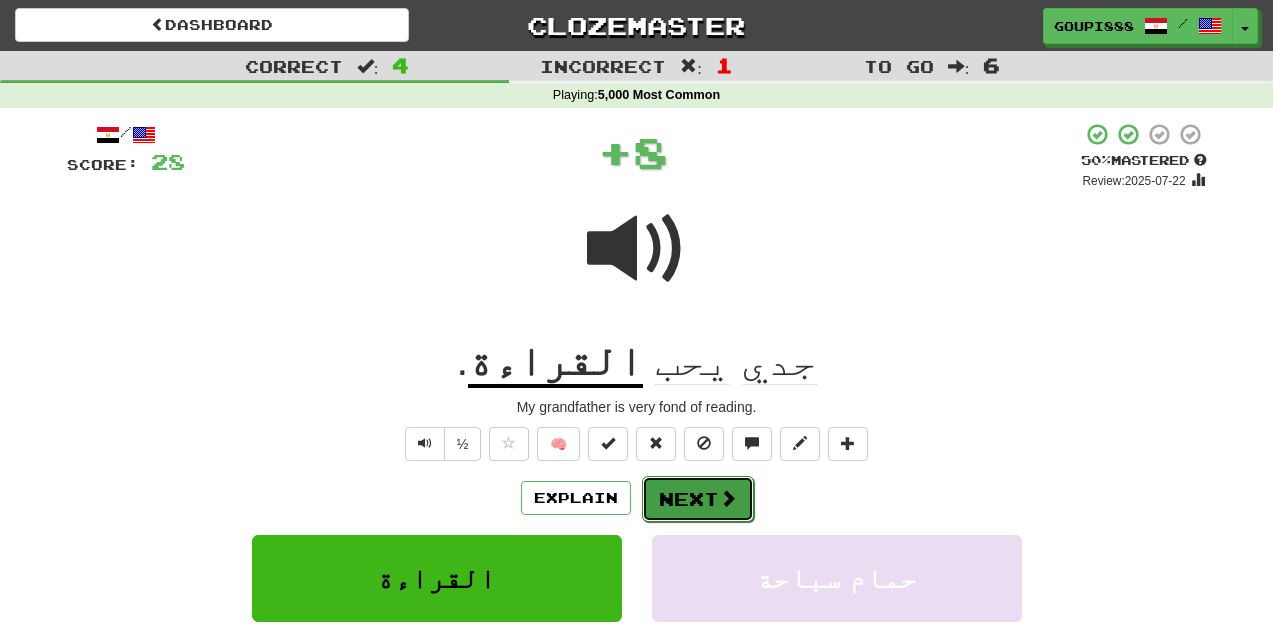 click on "Next" at bounding box center [698, 499] 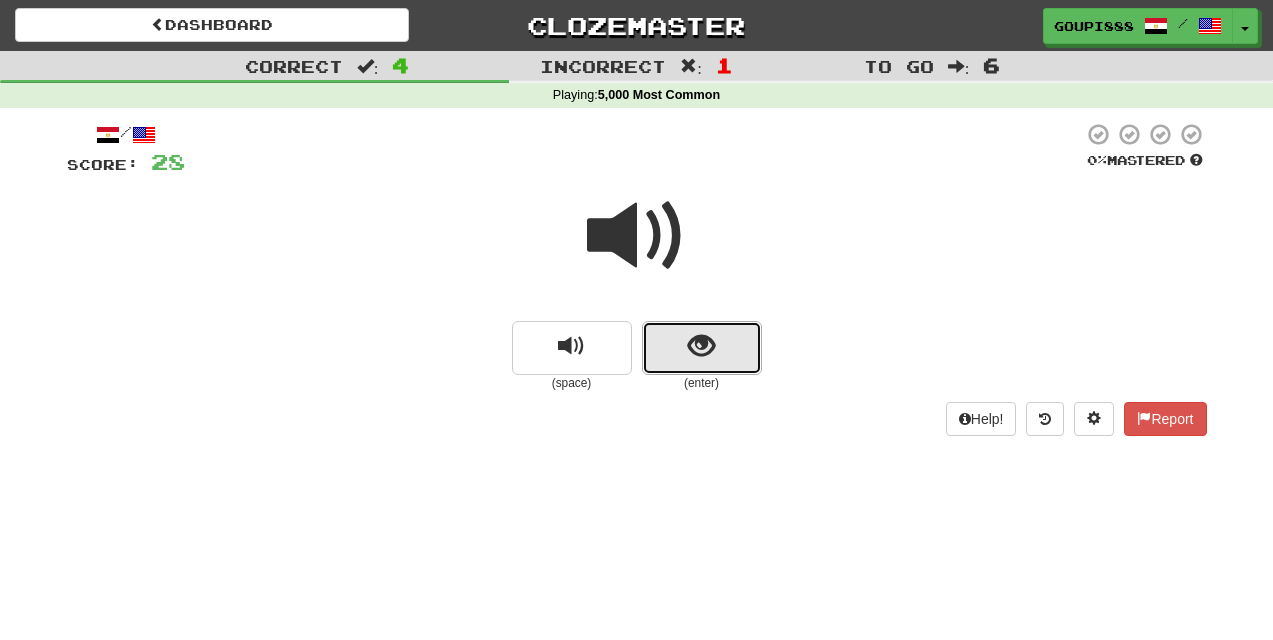 click at bounding box center [701, 346] 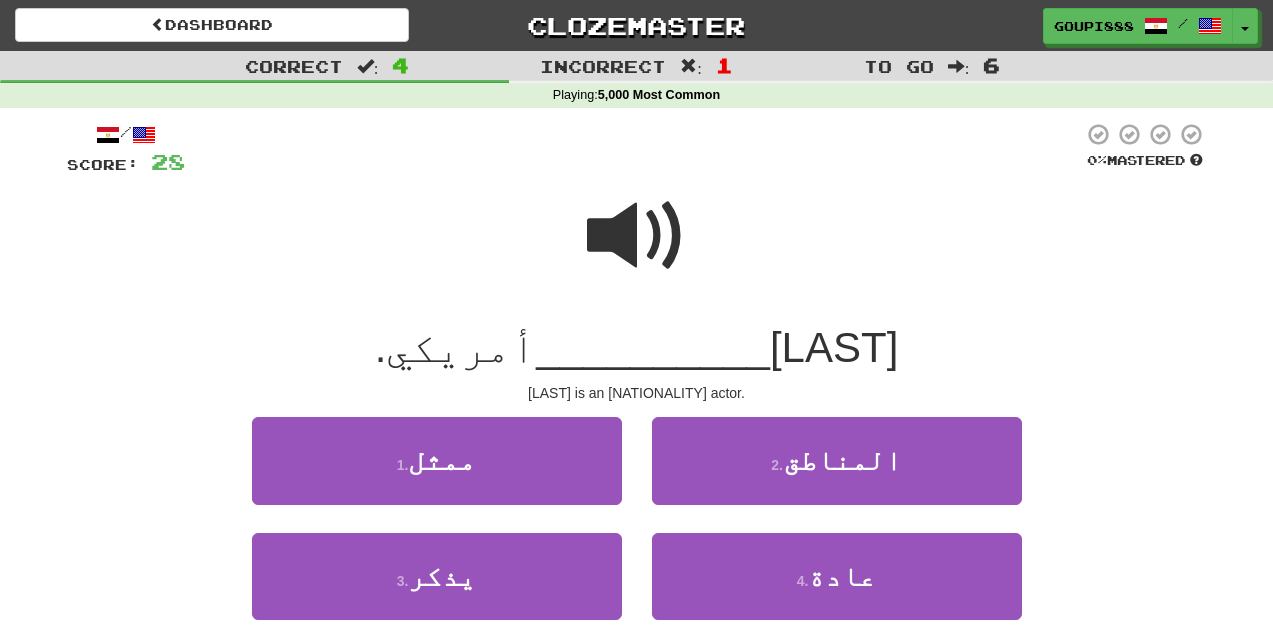 click at bounding box center (637, 236) 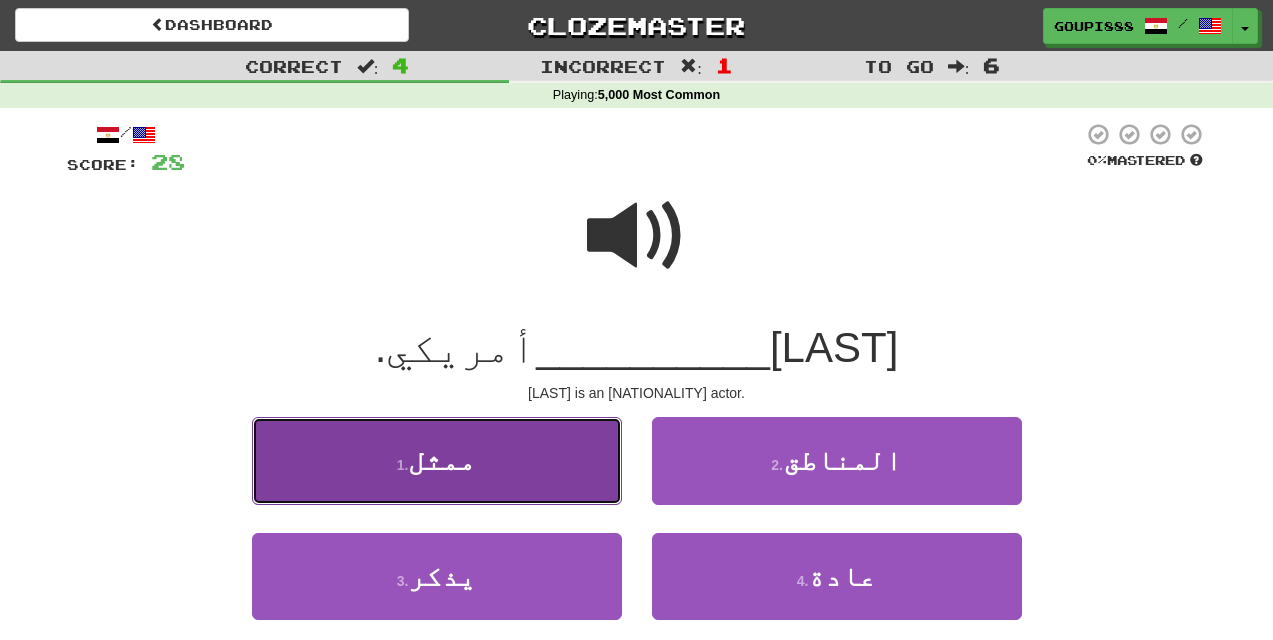 click on "ممثل" at bounding box center [442, 460] 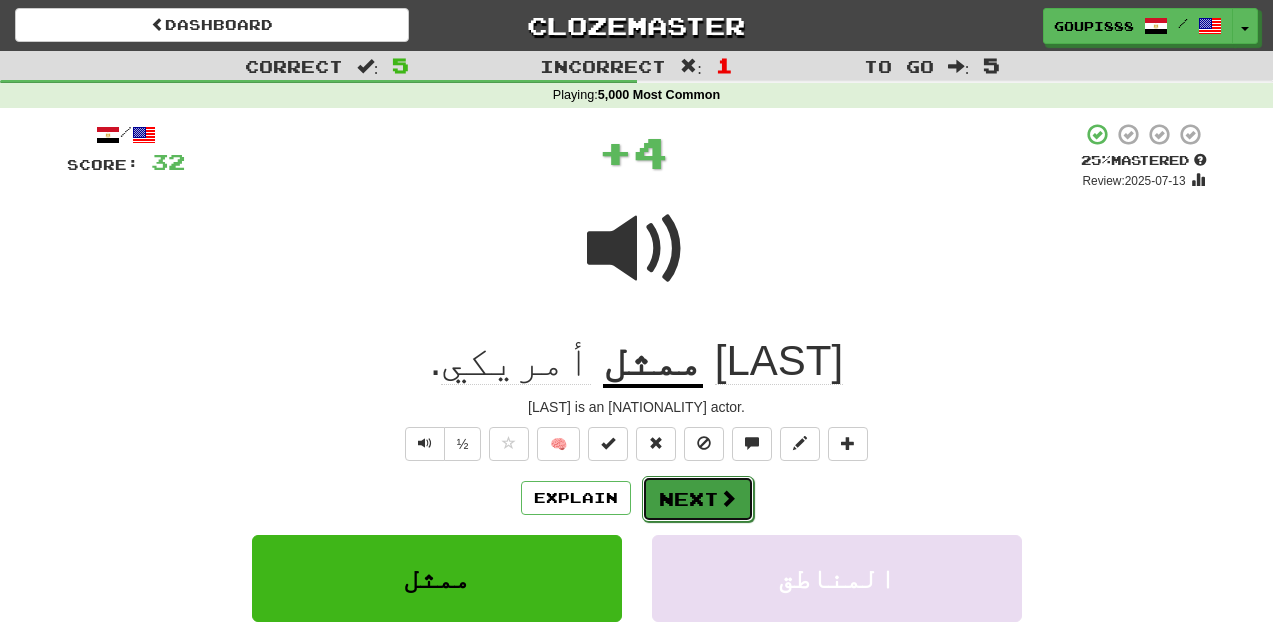 click on "Next" at bounding box center [698, 499] 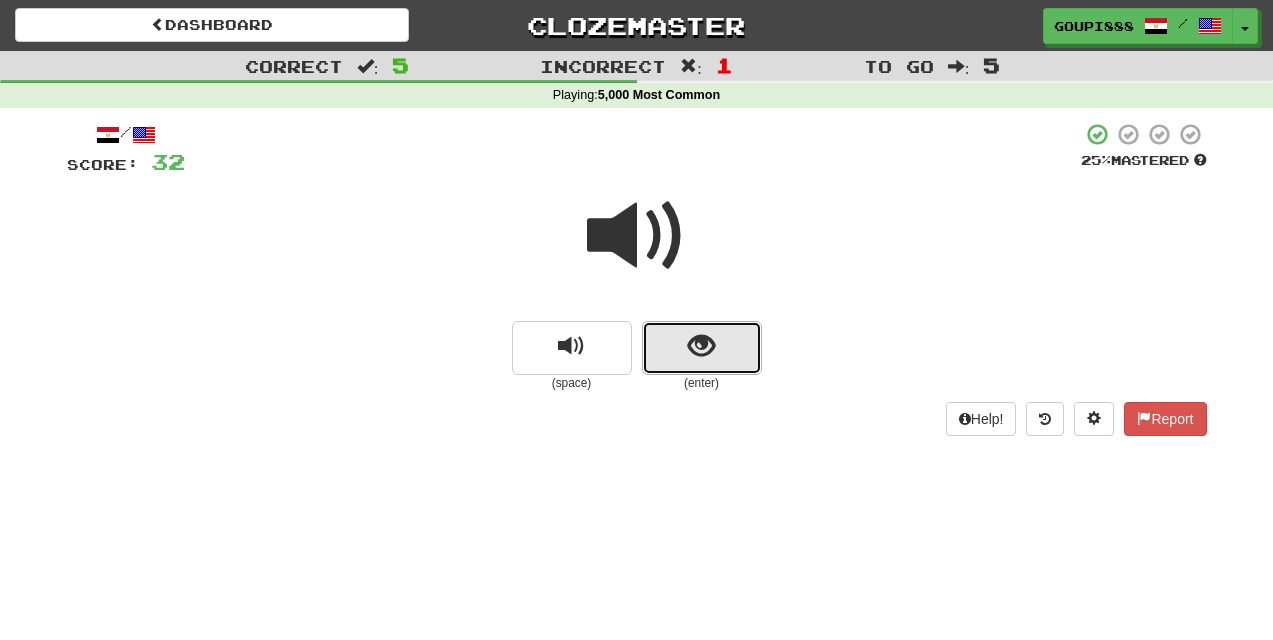 click at bounding box center [702, 348] 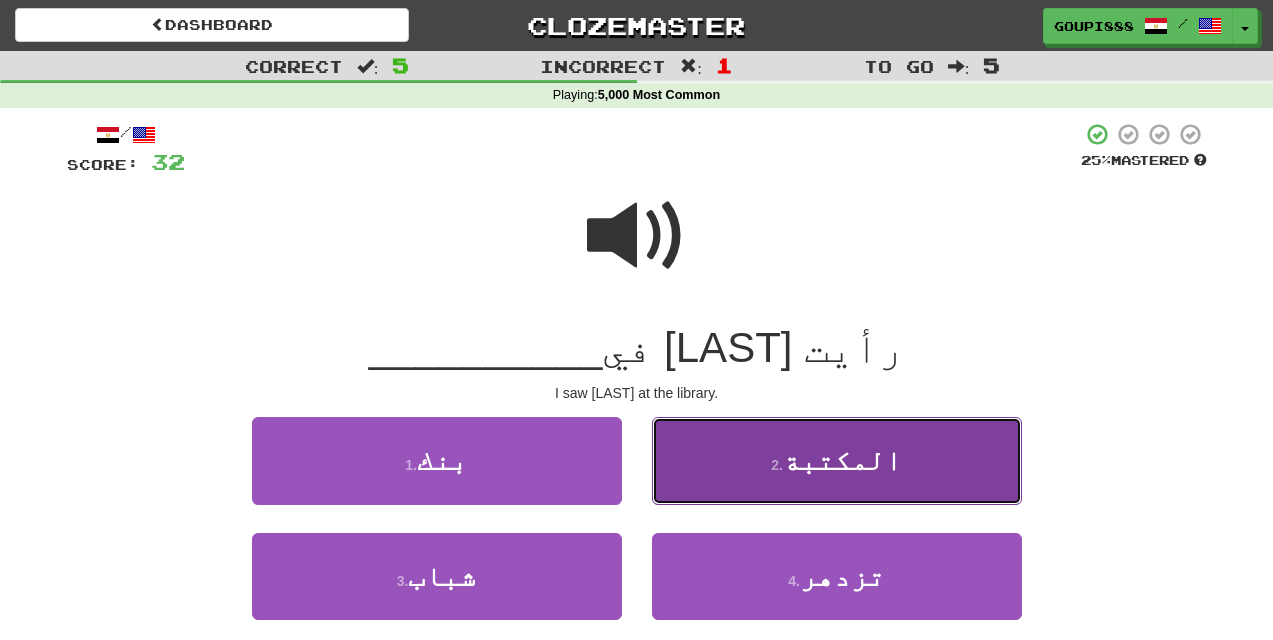 click on "2 .  المكتبة" at bounding box center (837, 460) 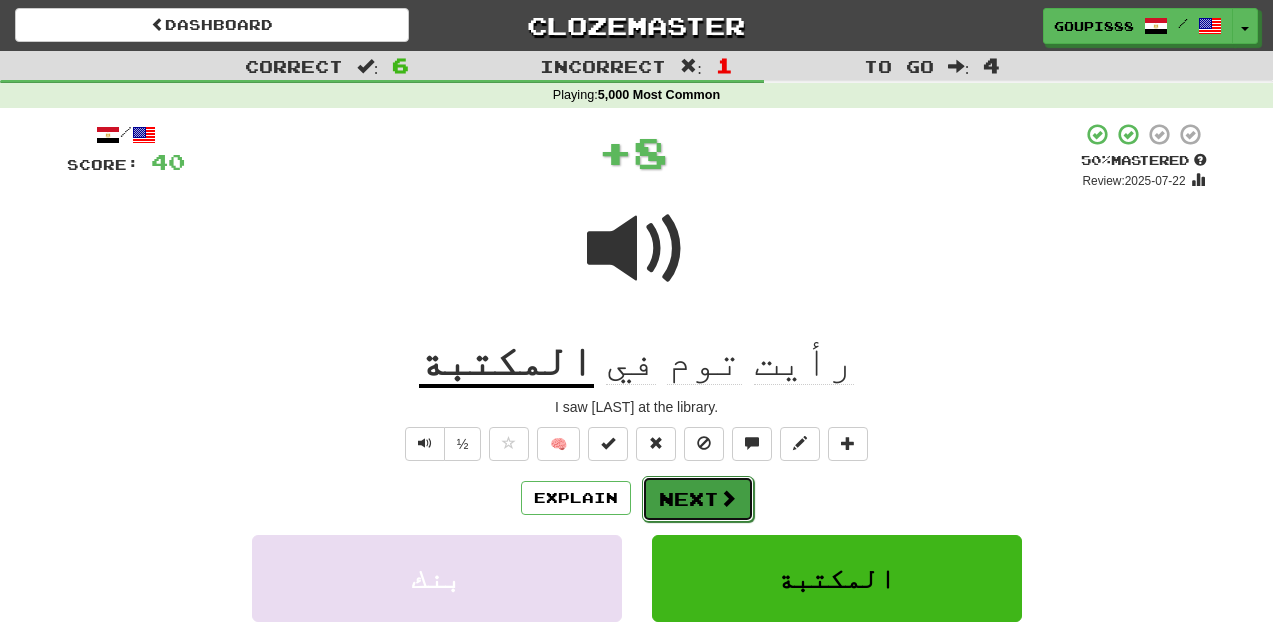 click on "Next" at bounding box center [698, 499] 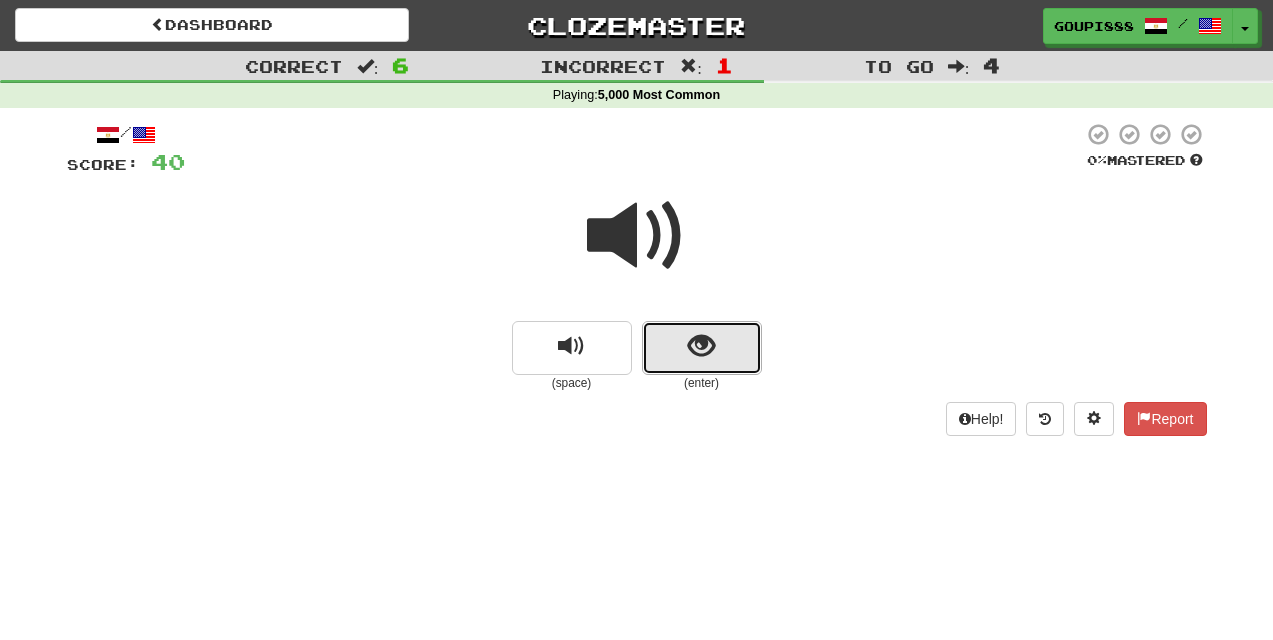 click at bounding box center (701, 346) 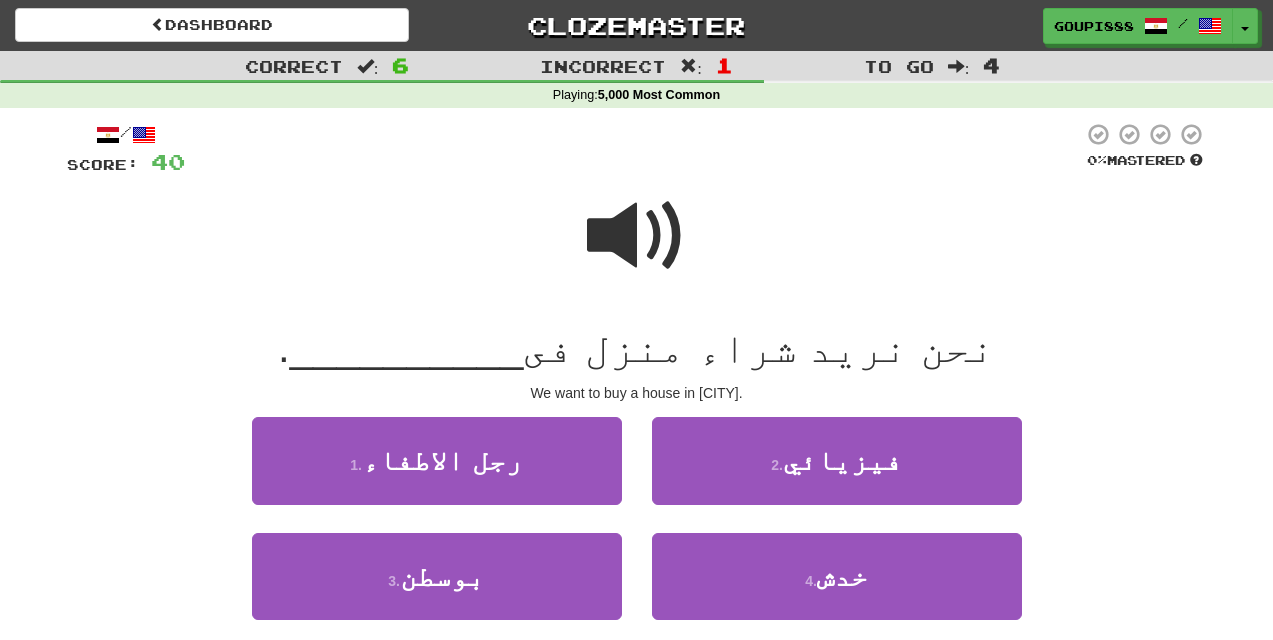 click at bounding box center (637, 236) 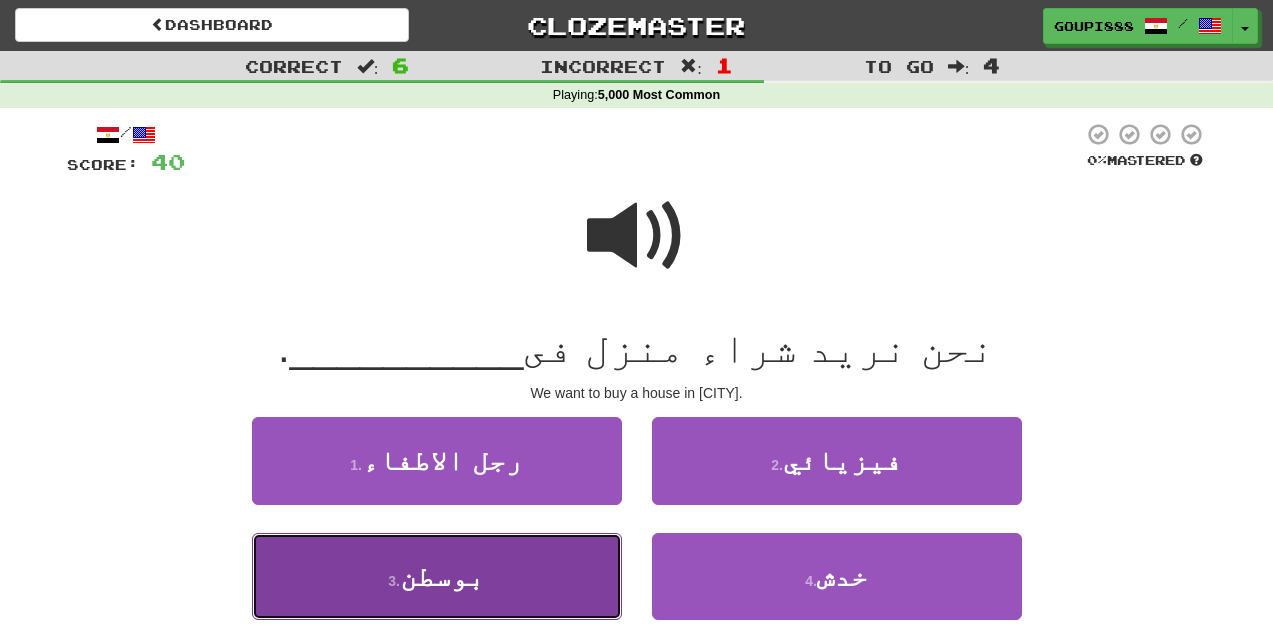 click on "3 .  [CITY]" at bounding box center (437, 576) 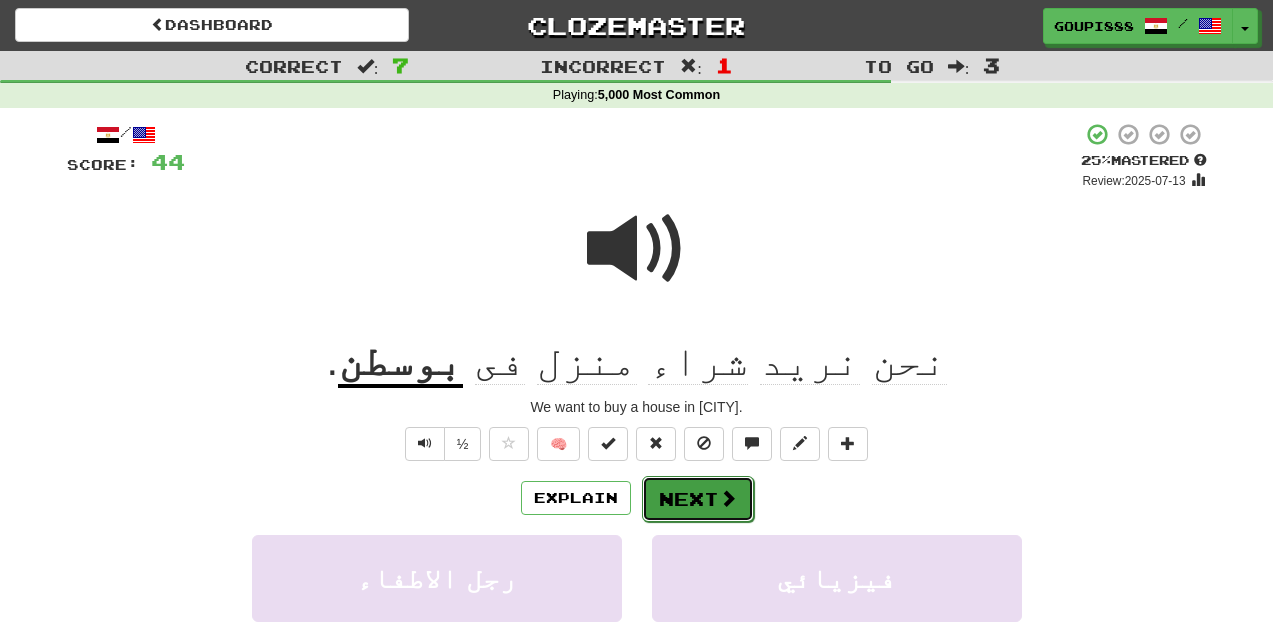 click on "Next" at bounding box center (698, 499) 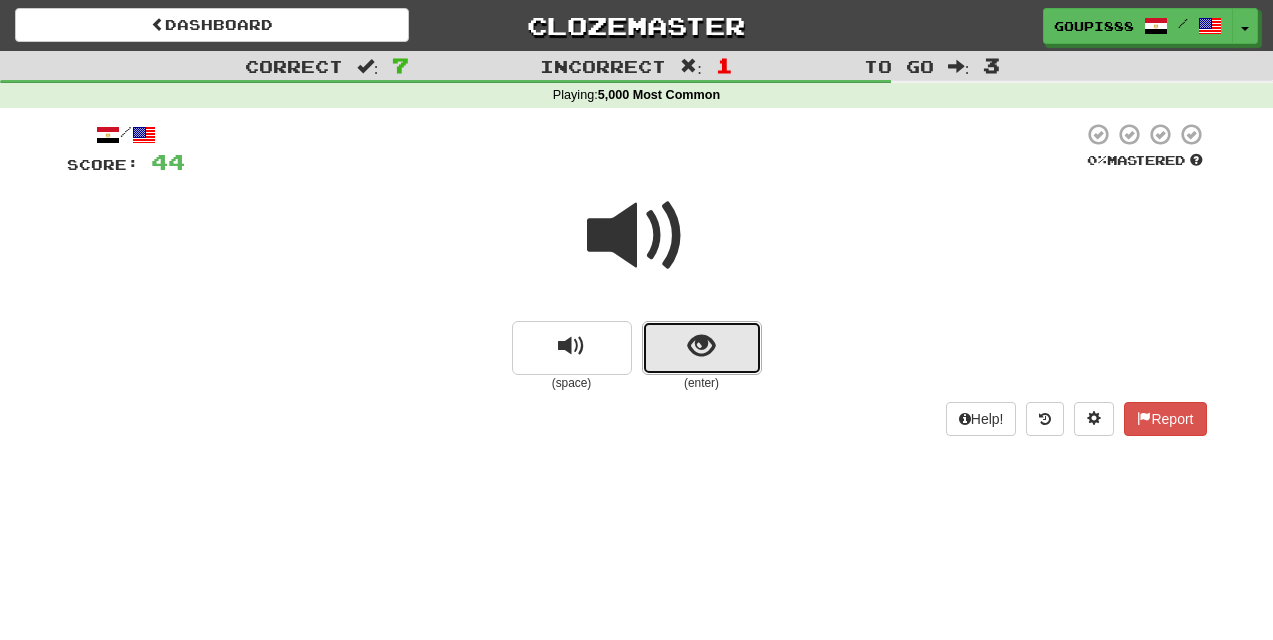 click at bounding box center [702, 348] 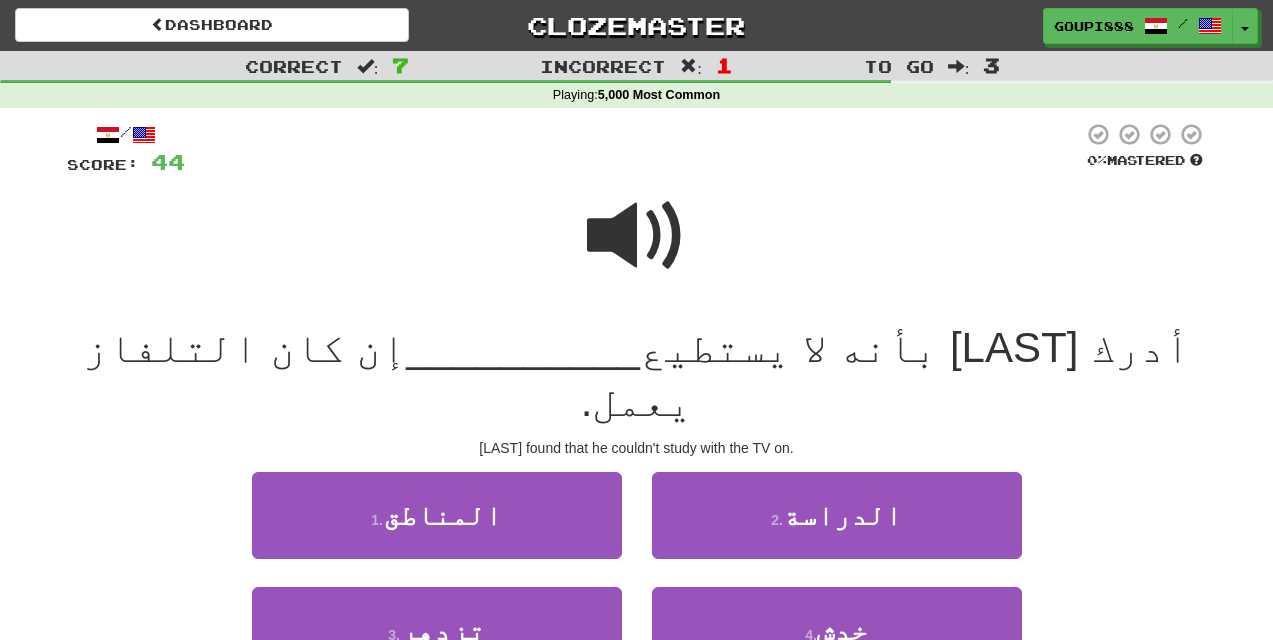 click at bounding box center (637, 236) 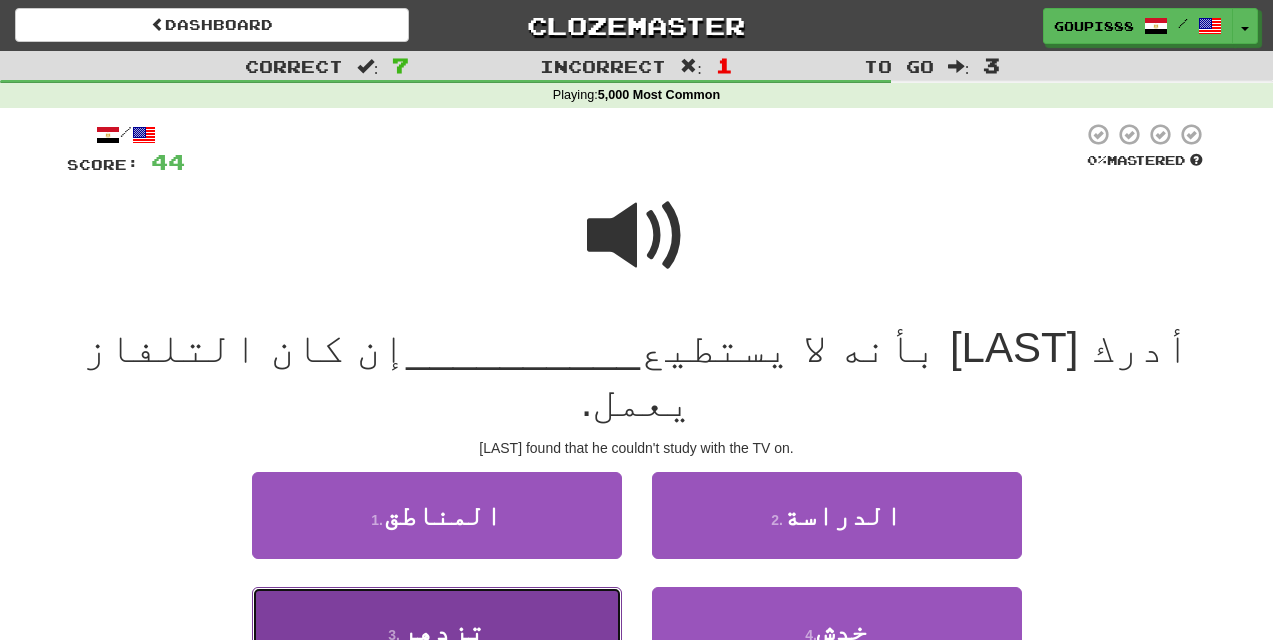 click on "3 .  تزدهر" at bounding box center [437, 630] 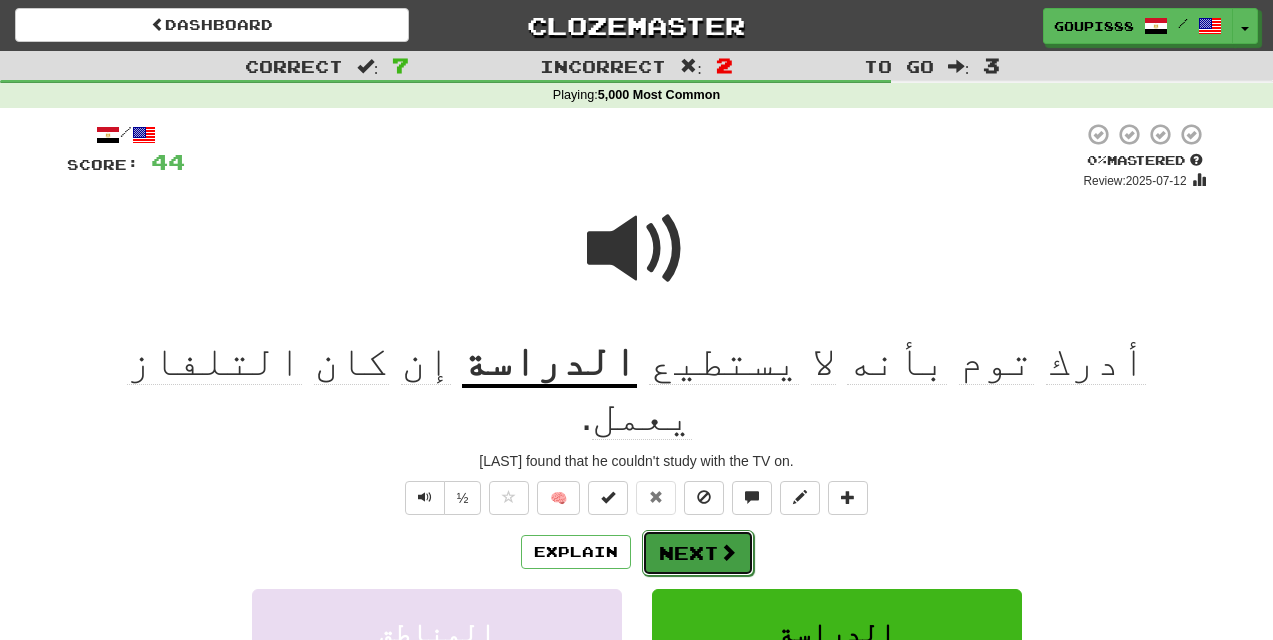 click at bounding box center [728, 552] 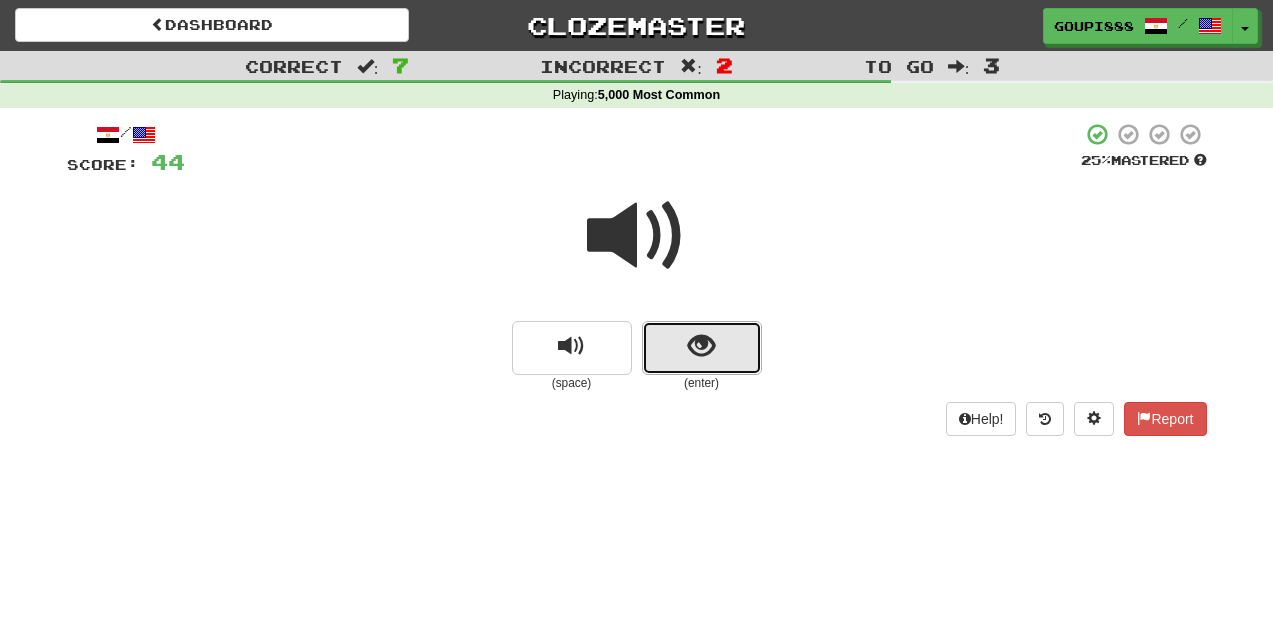 click at bounding box center [701, 346] 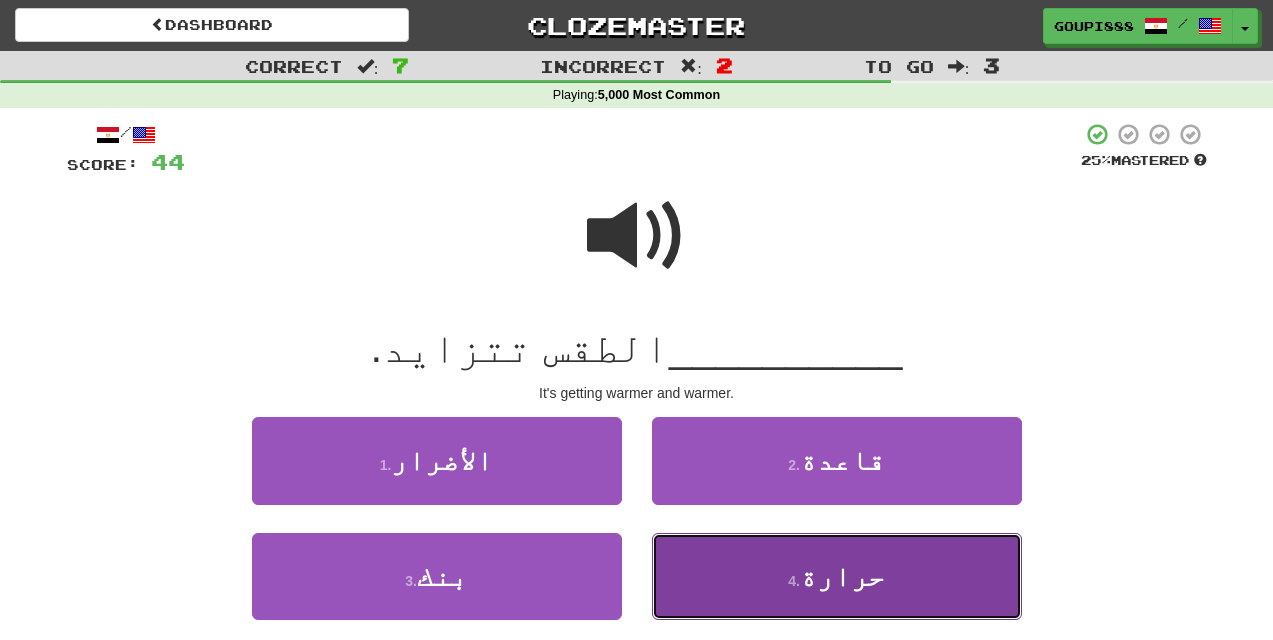click on "4 .  حرارة" at bounding box center (837, 576) 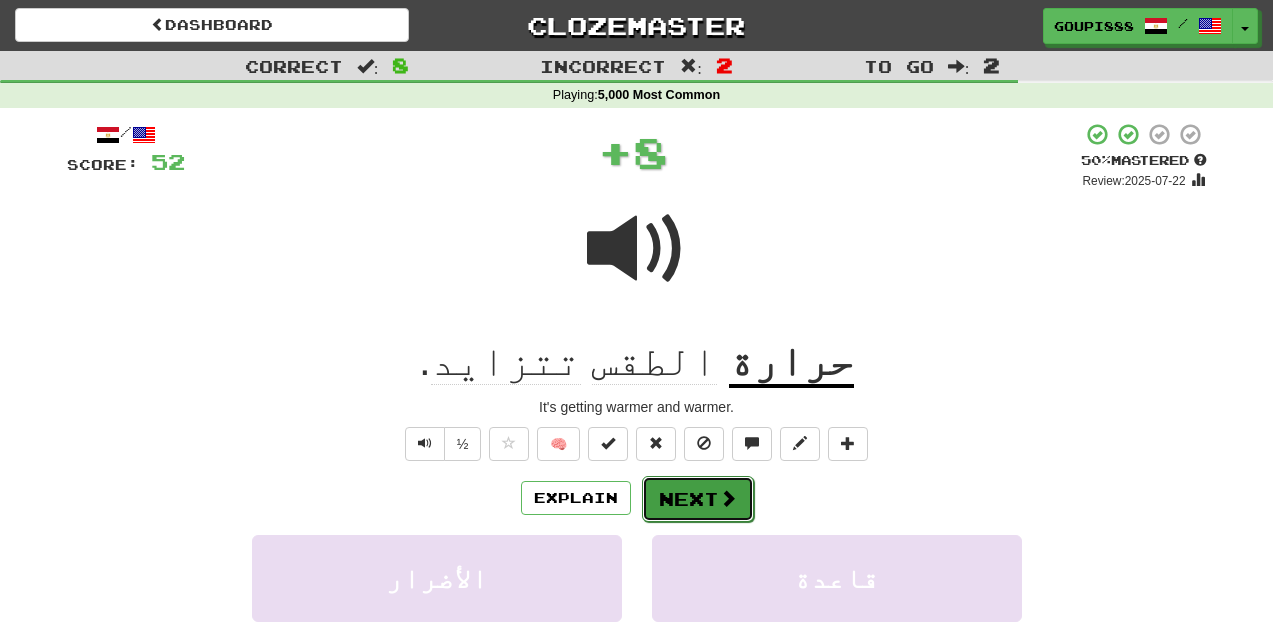 click on "Next" at bounding box center (698, 499) 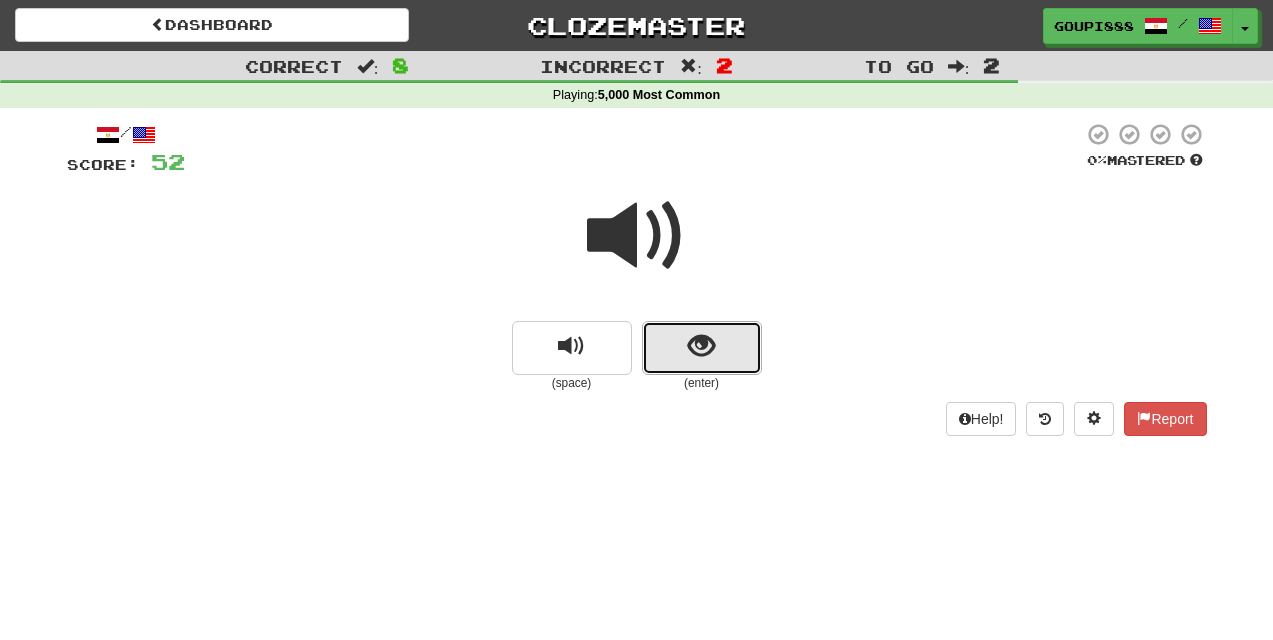 click at bounding box center (701, 346) 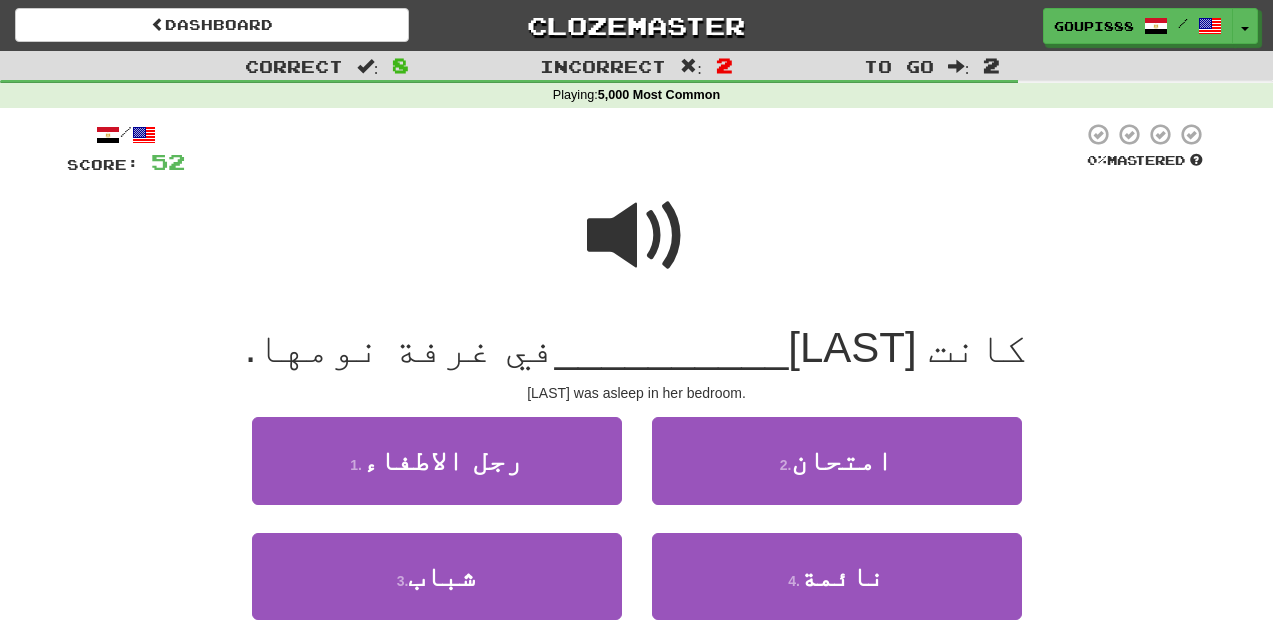 click at bounding box center [637, 236] 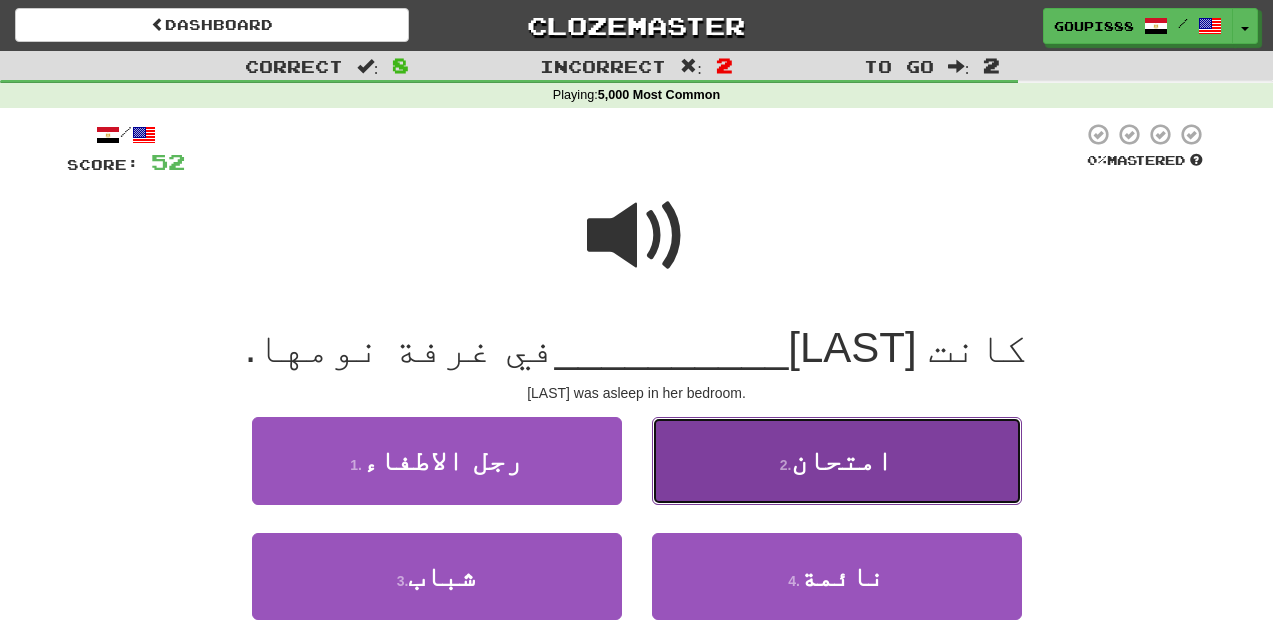 click on "2 .  امتحان" at bounding box center [837, 460] 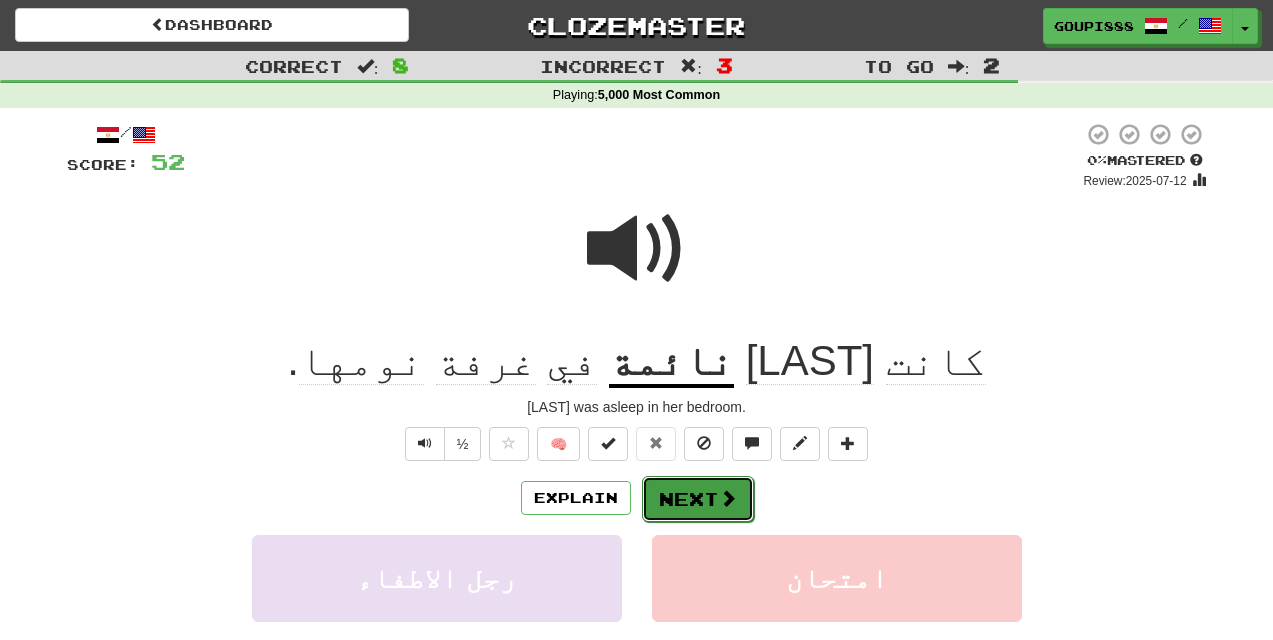 click on "Next" at bounding box center (698, 499) 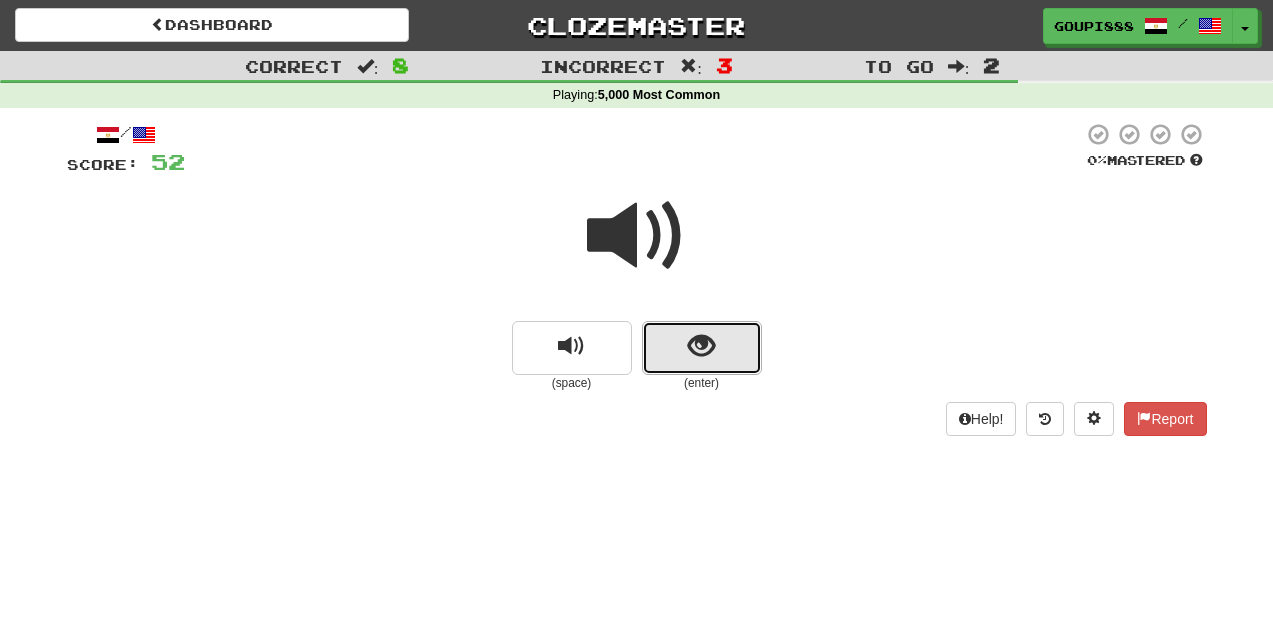 click at bounding box center (701, 346) 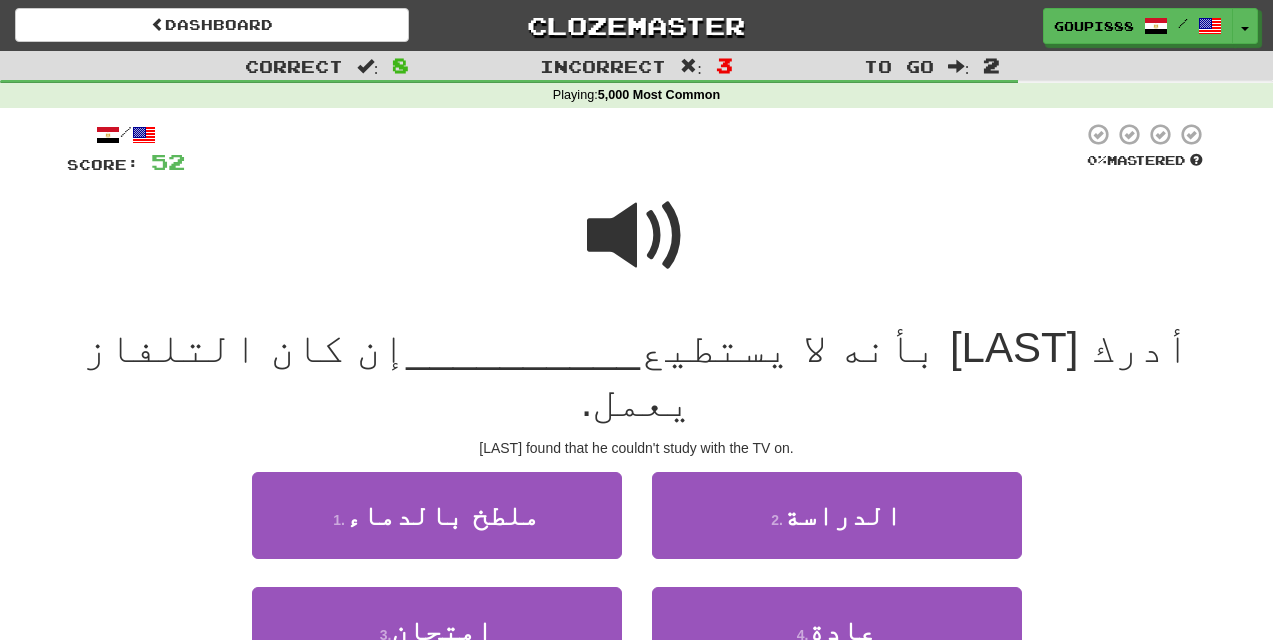 click at bounding box center [637, 236] 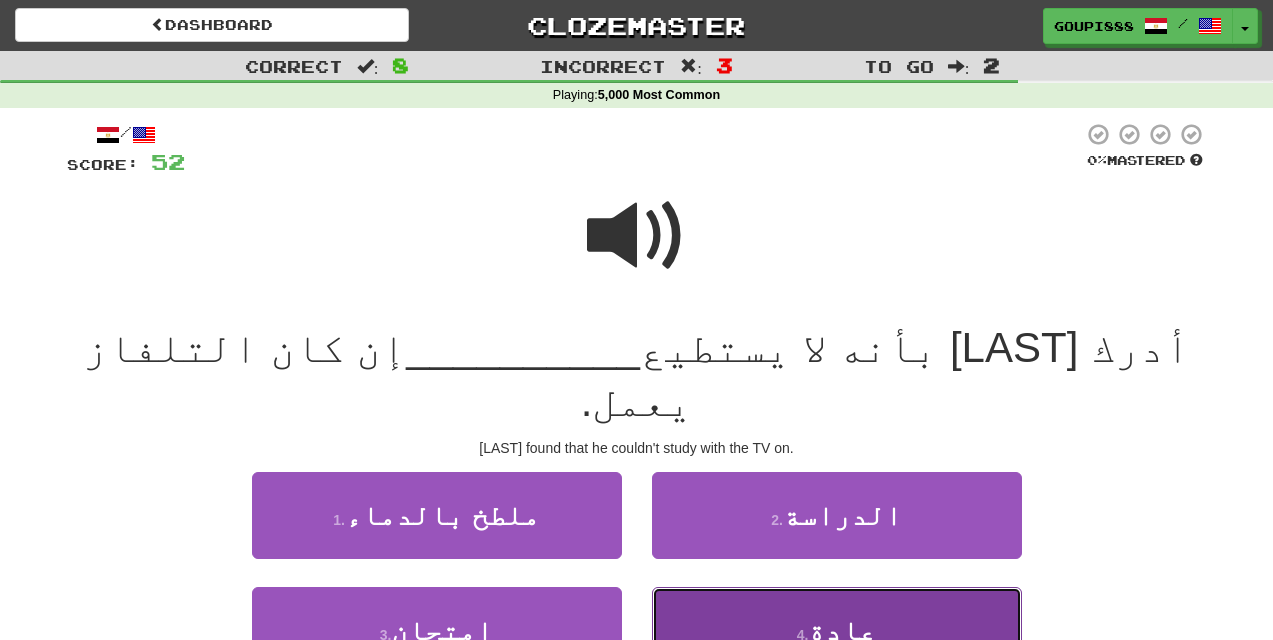 click on "4 .  عادة" at bounding box center [837, 630] 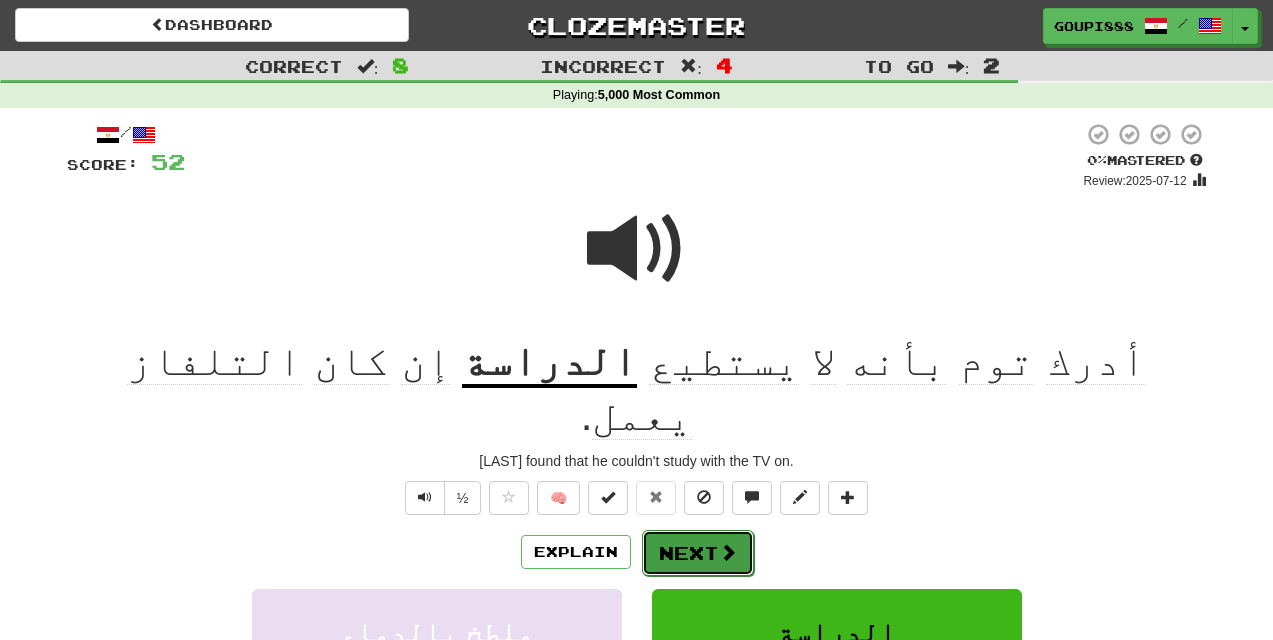 click on "Next" at bounding box center [698, 553] 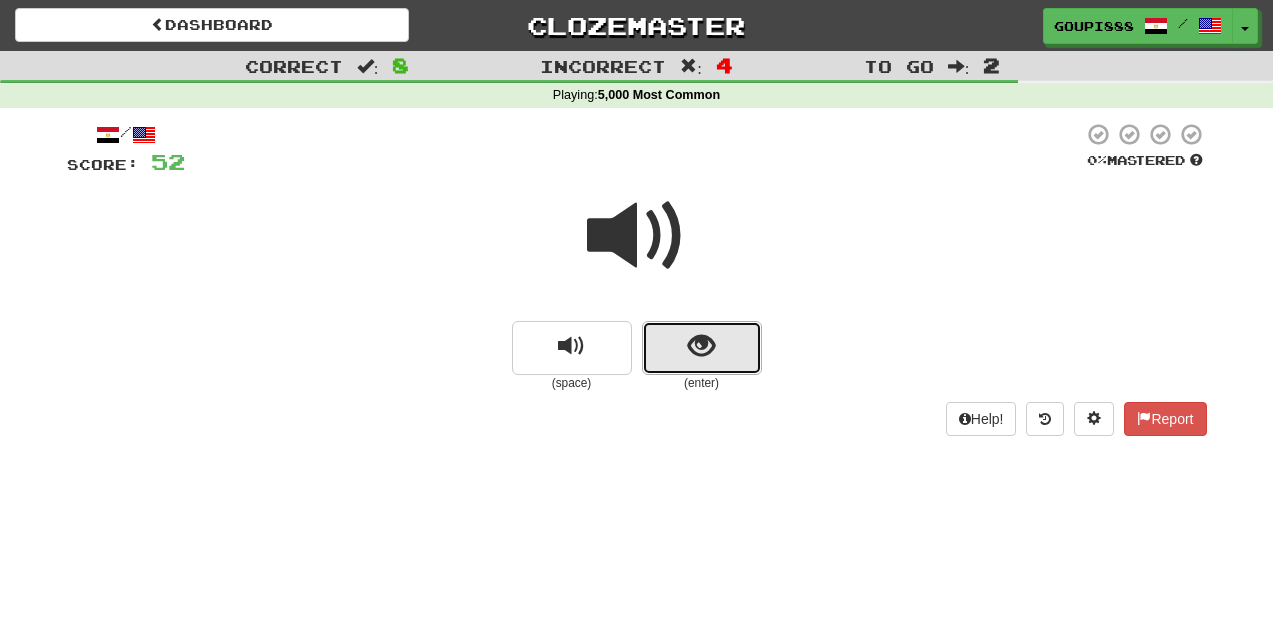 click at bounding box center (702, 348) 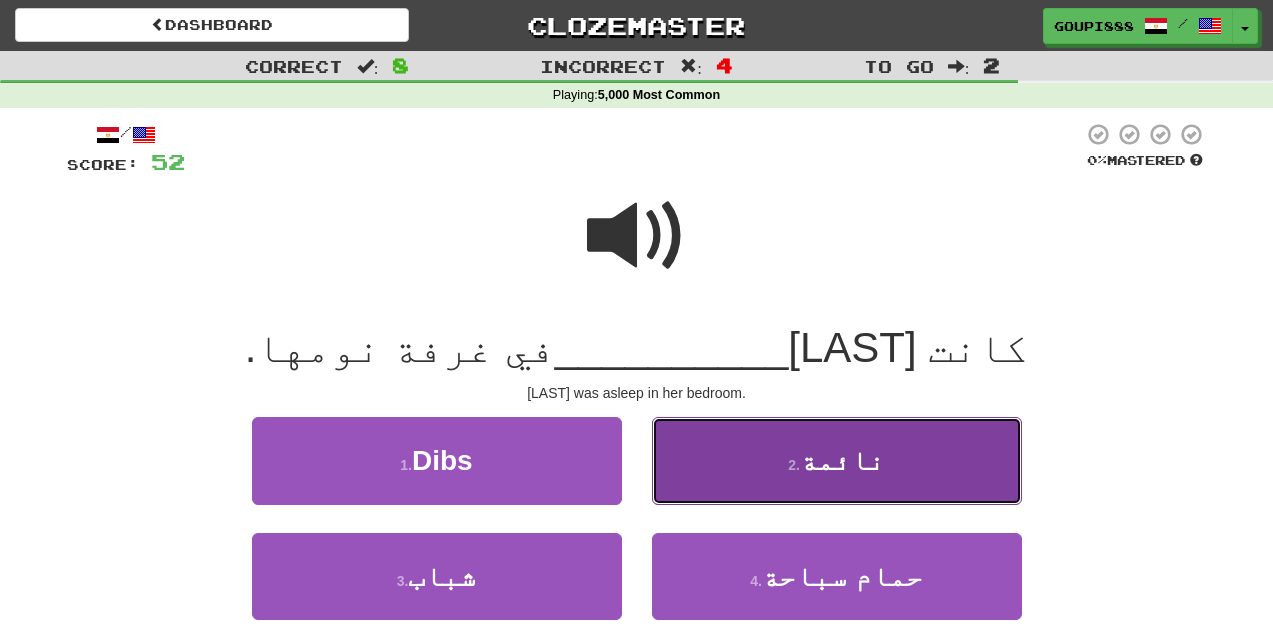 click on "2 .  نائمة" at bounding box center (837, 460) 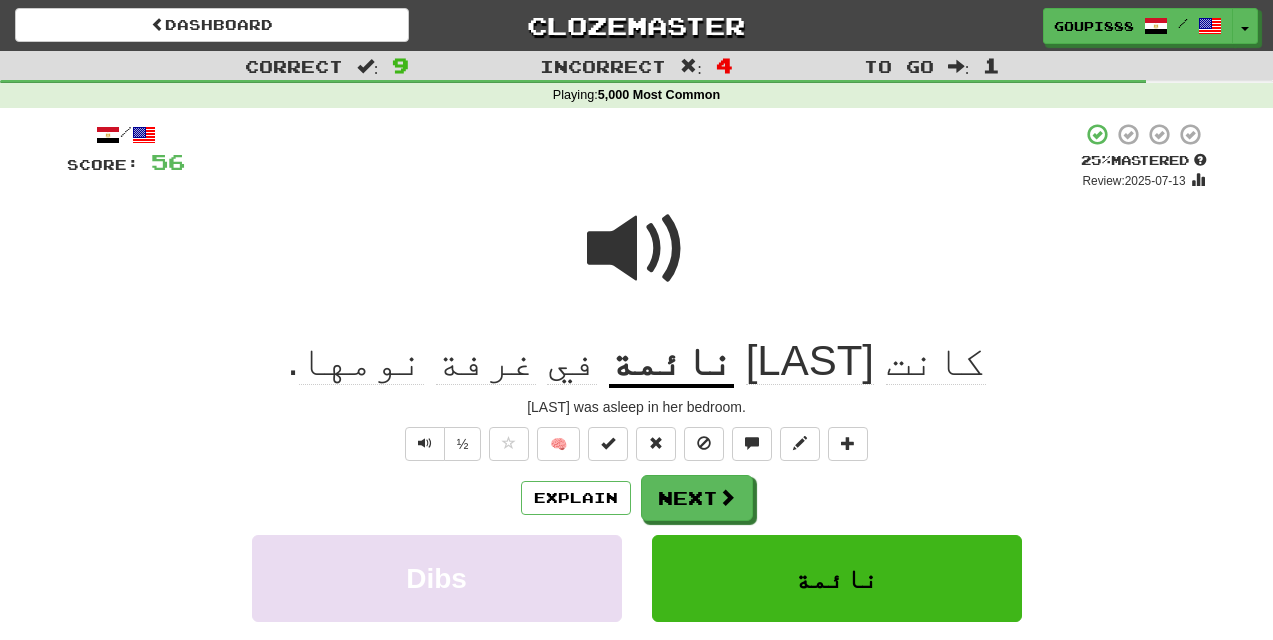 click on "نائمة" at bounding box center (671, 362) 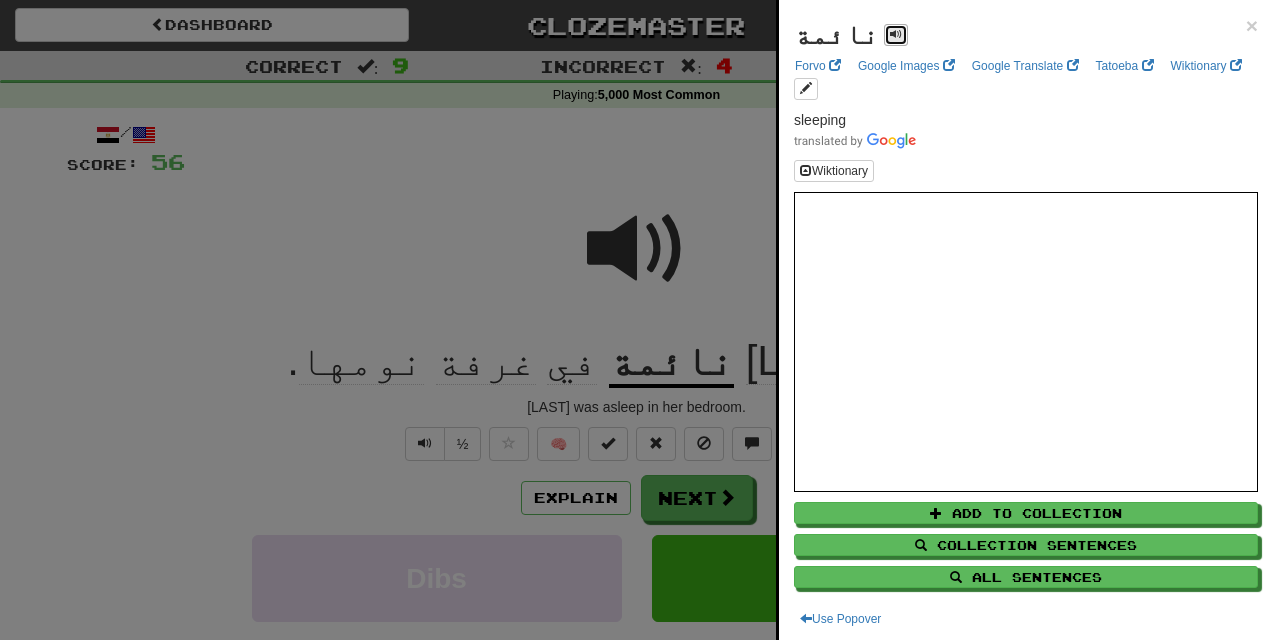 click at bounding box center [896, 34] 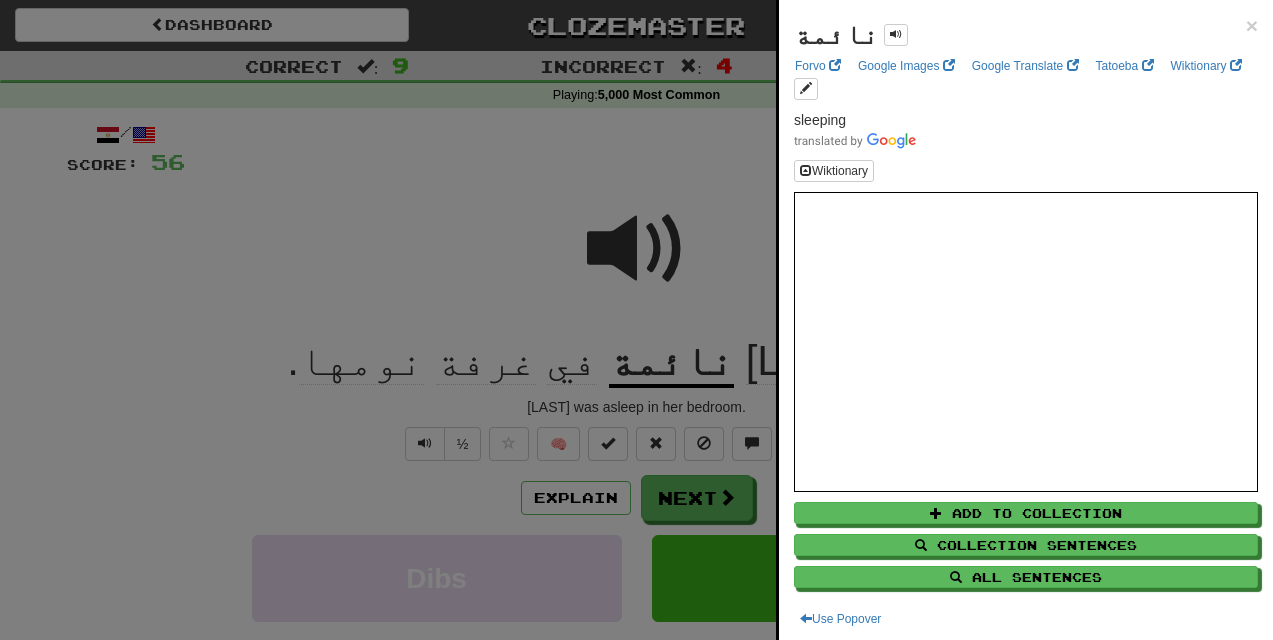 click at bounding box center (636, 320) 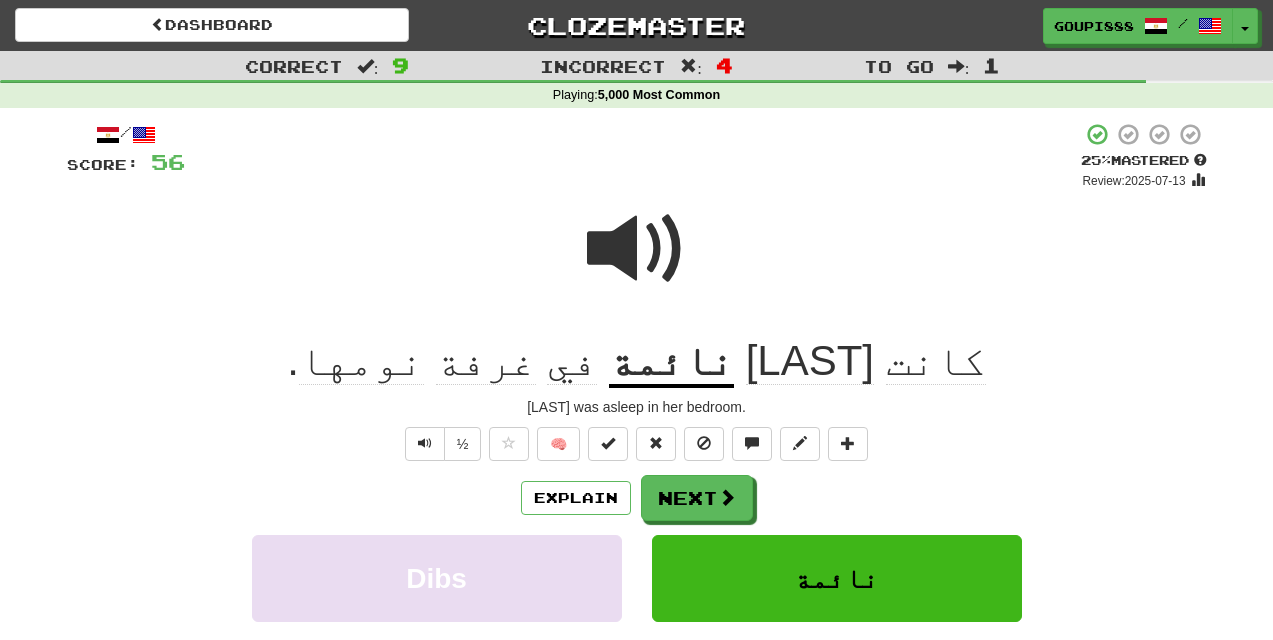 click at bounding box center (637, 249) 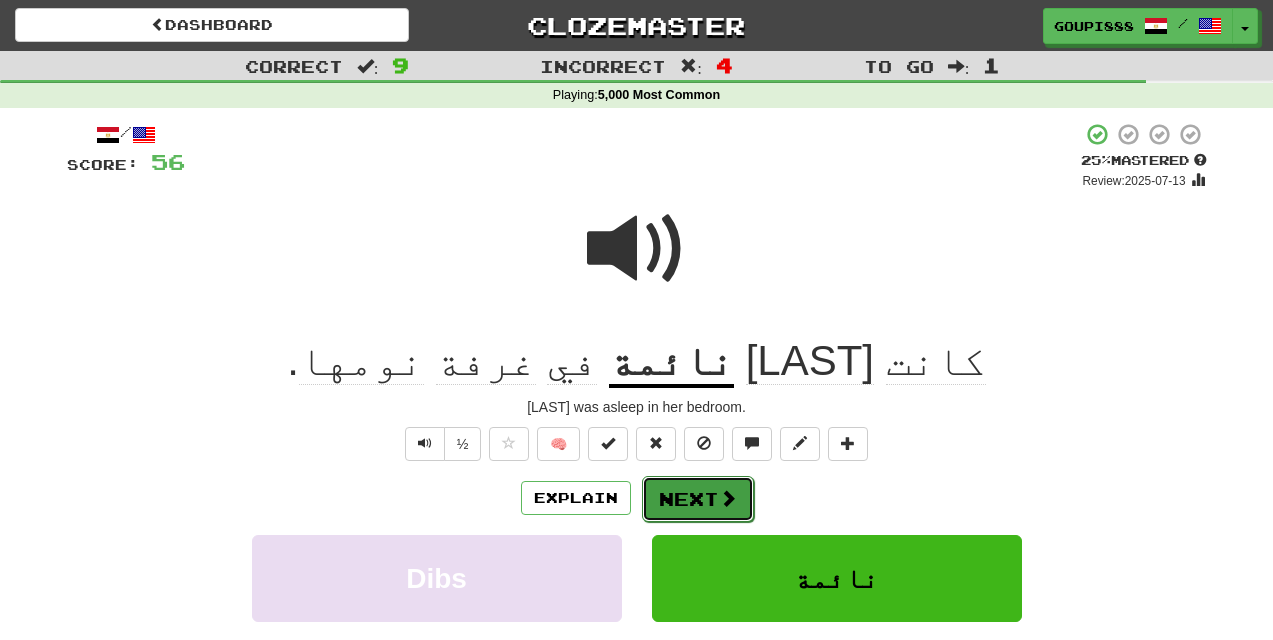 click on "Next" at bounding box center (698, 499) 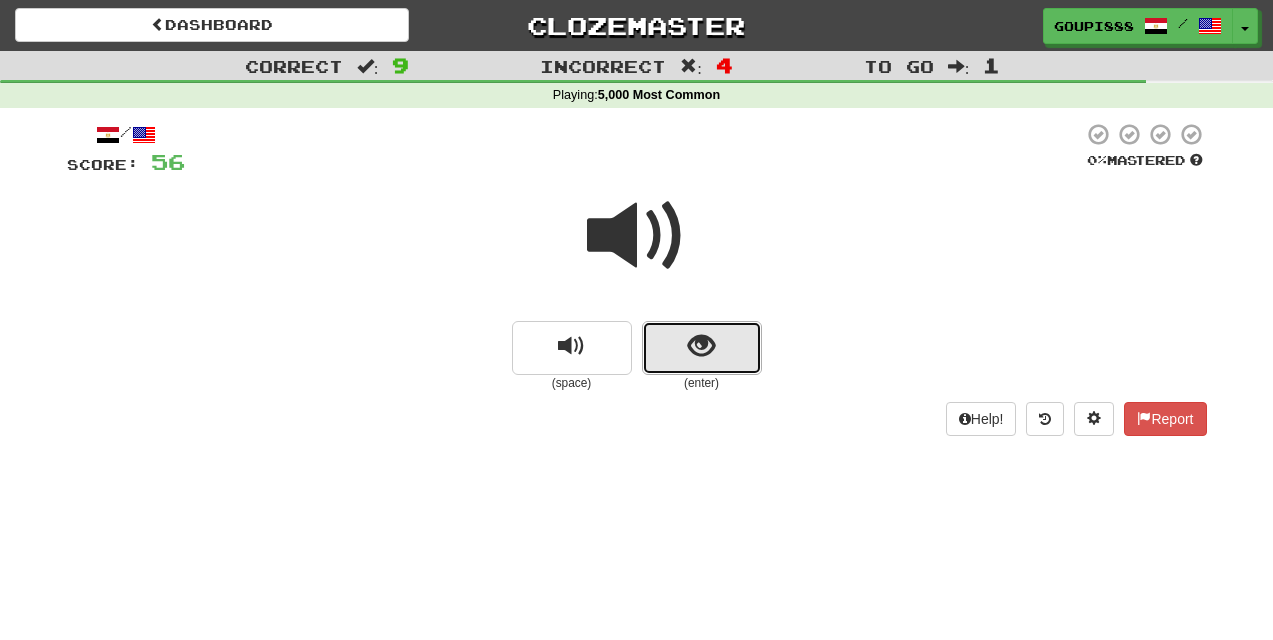 click at bounding box center (701, 346) 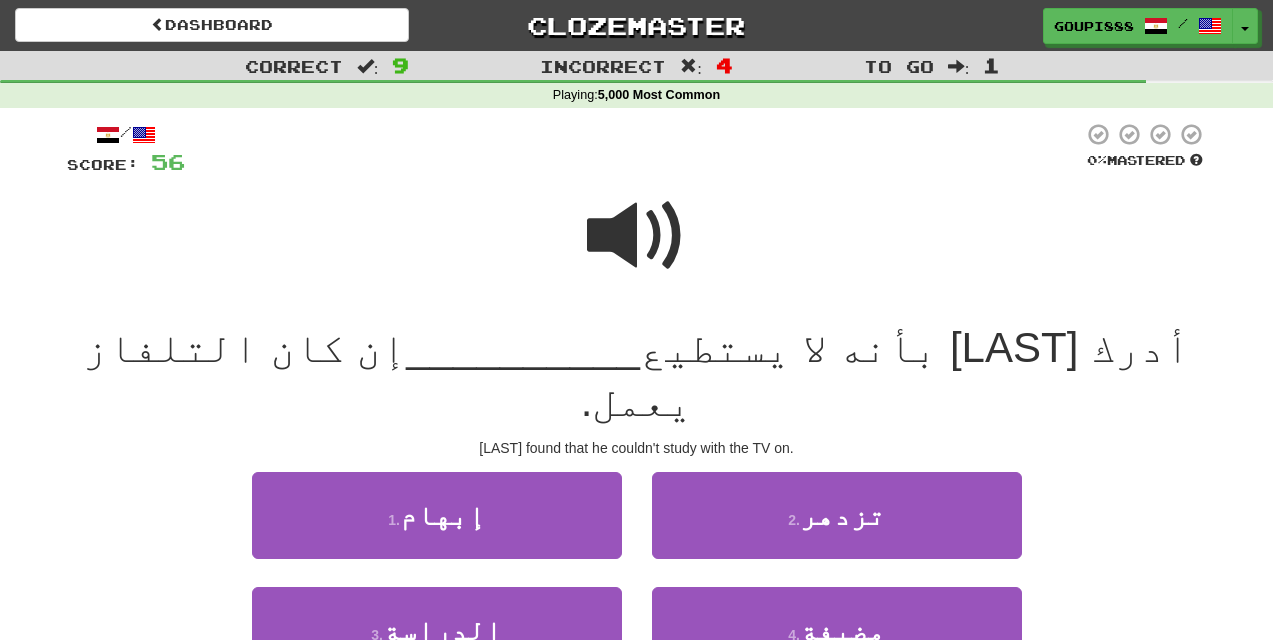 click at bounding box center [637, 236] 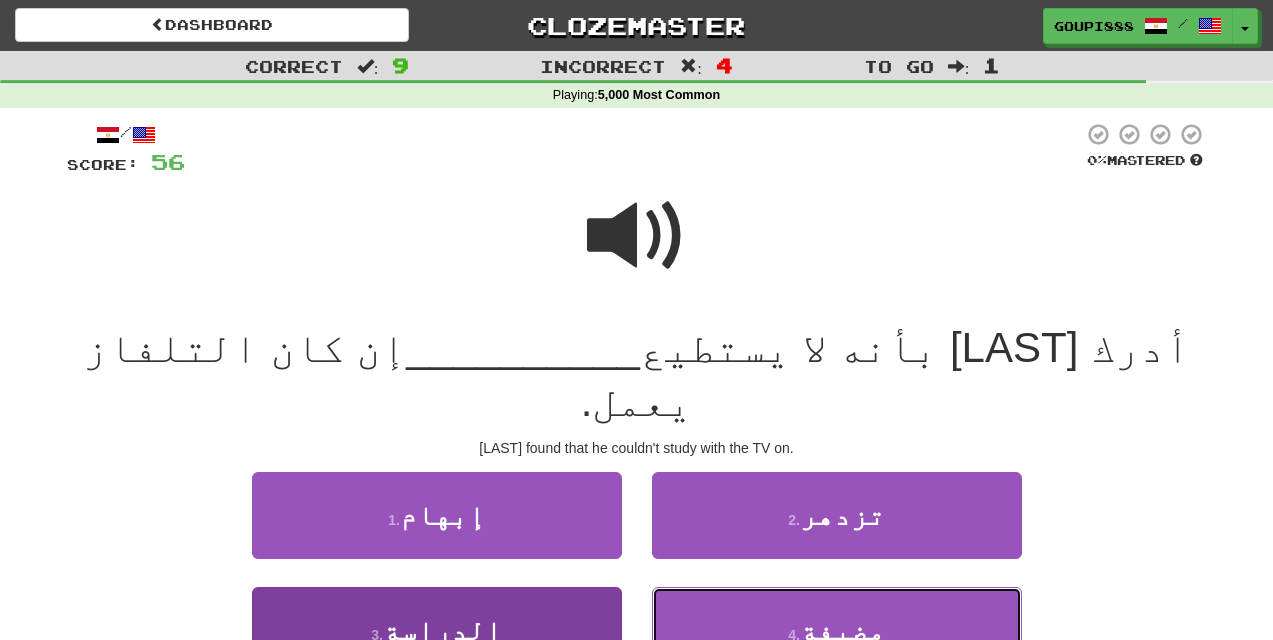 drag, startPoint x: 830, startPoint y: 585, endPoint x: 458, endPoint y: 610, distance: 372.8391 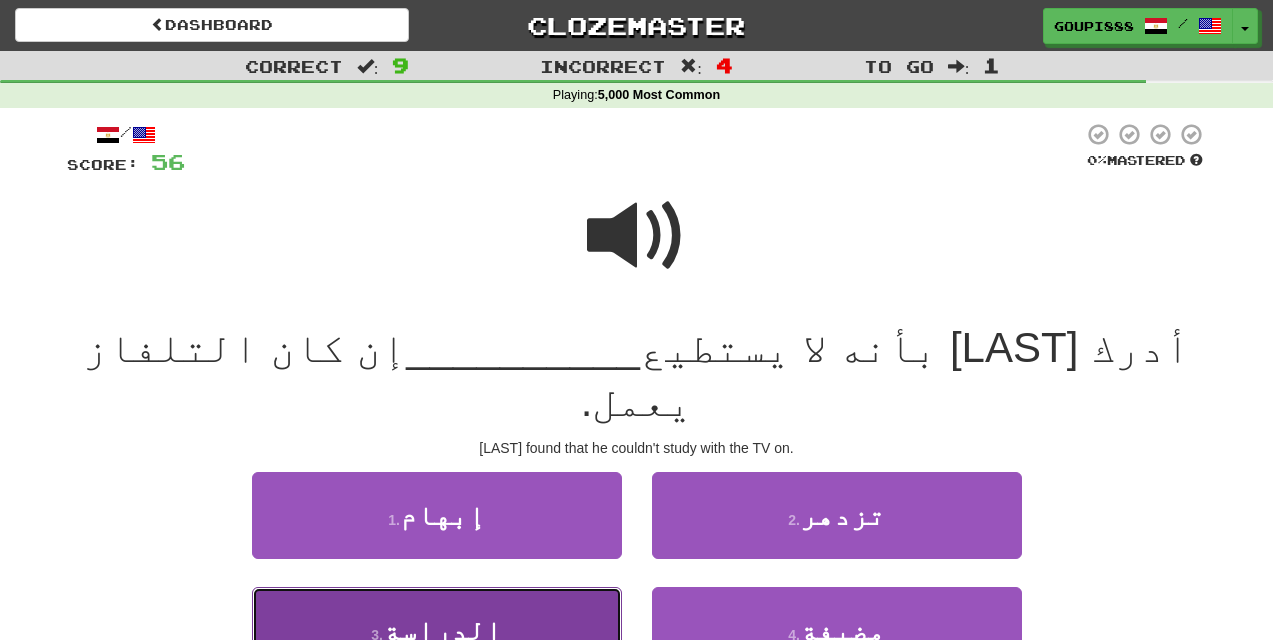click on "3 .  الدراسة" at bounding box center [437, 630] 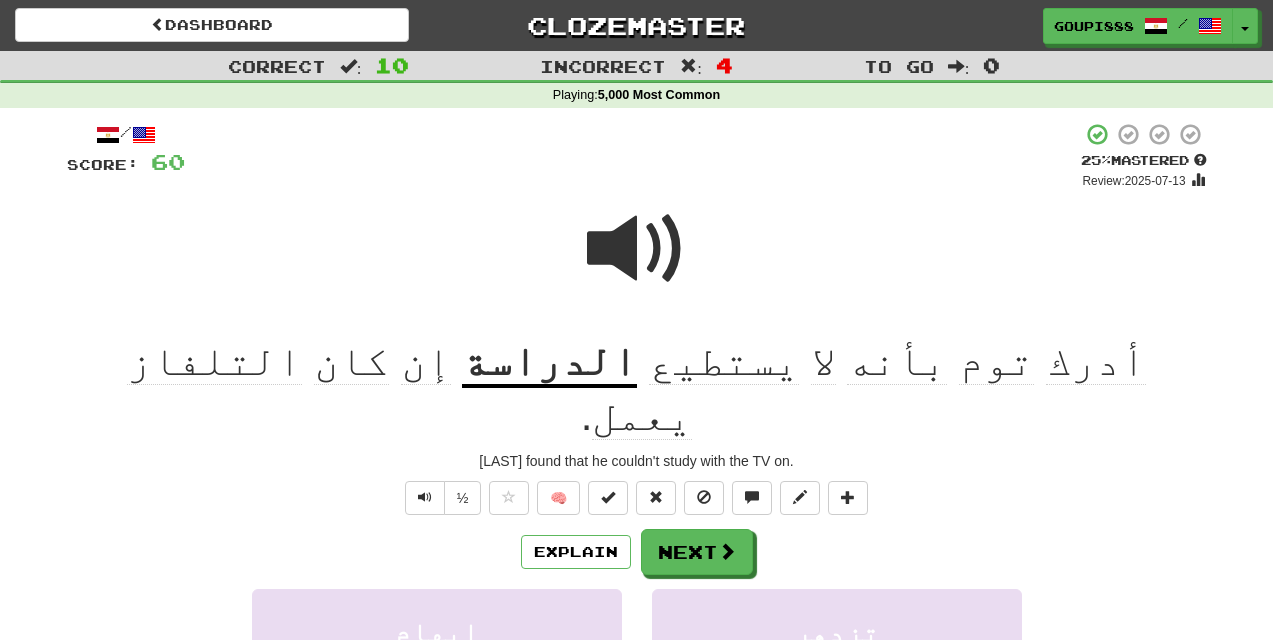 click on "الدراسة" at bounding box center (549, 362) 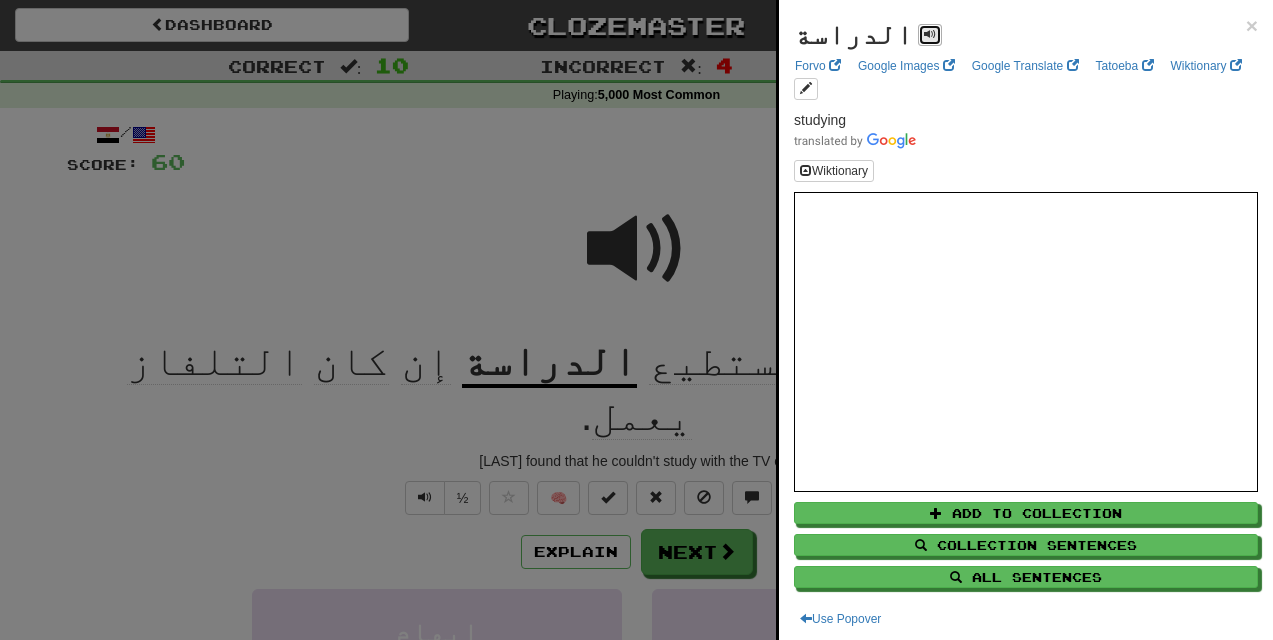 click at bounding box center [930, 34] 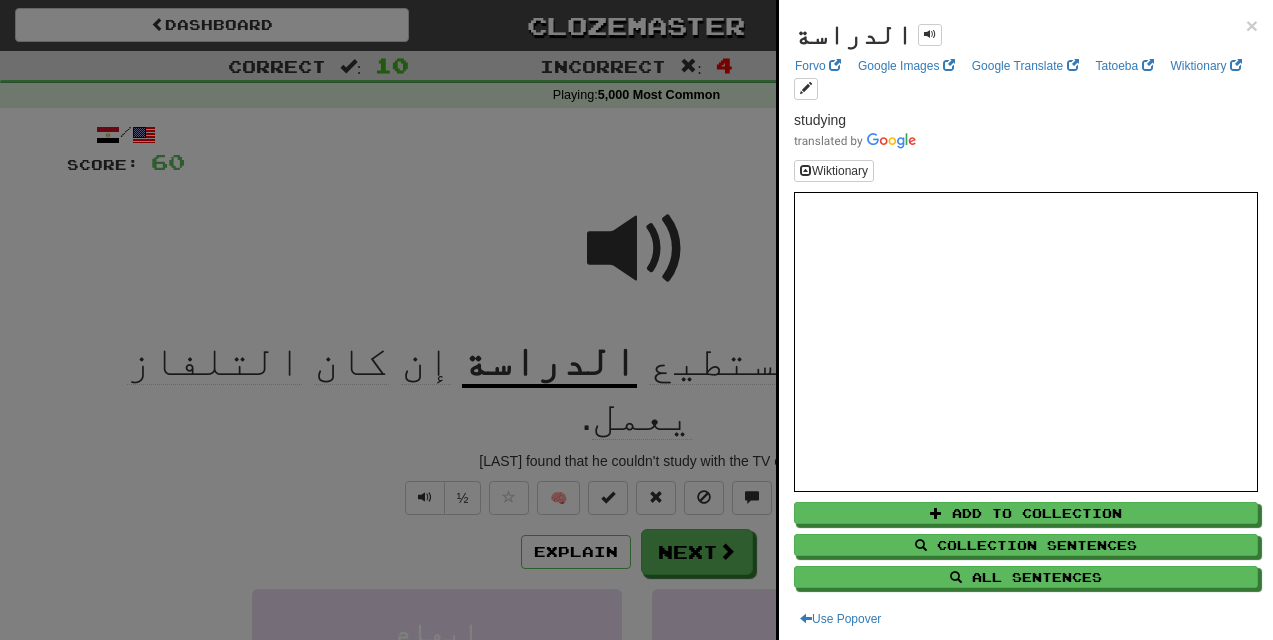 click at bounding box center [636, 320] 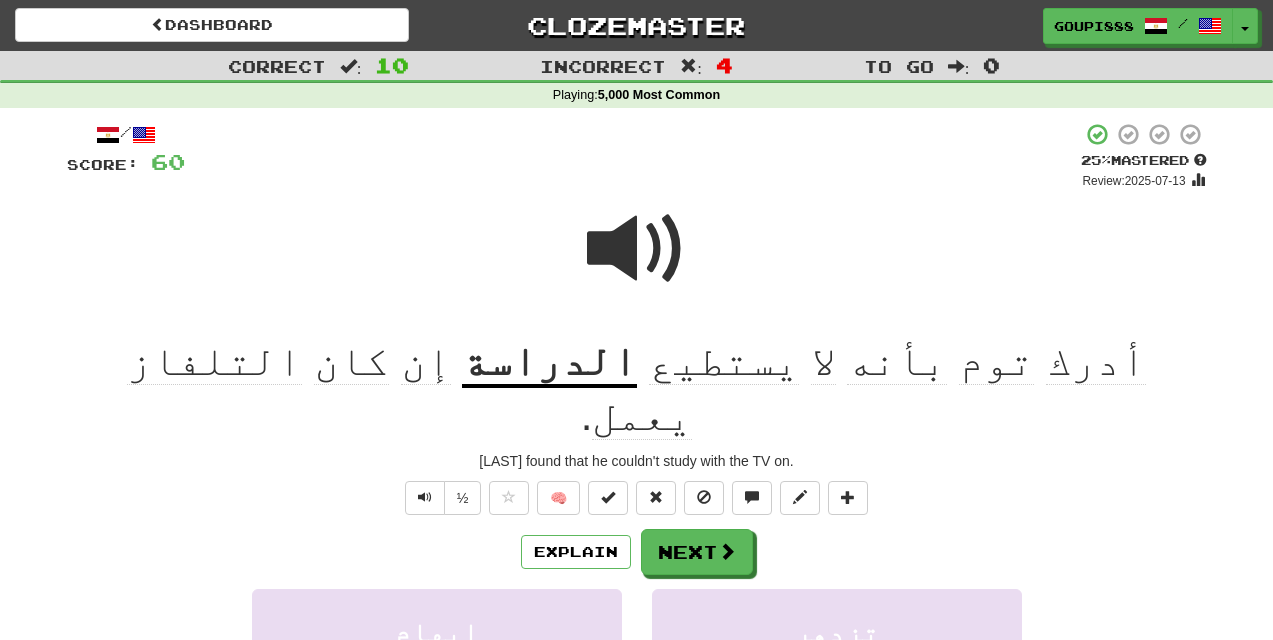click on "الدراسة" at bounding box center (549, 362) 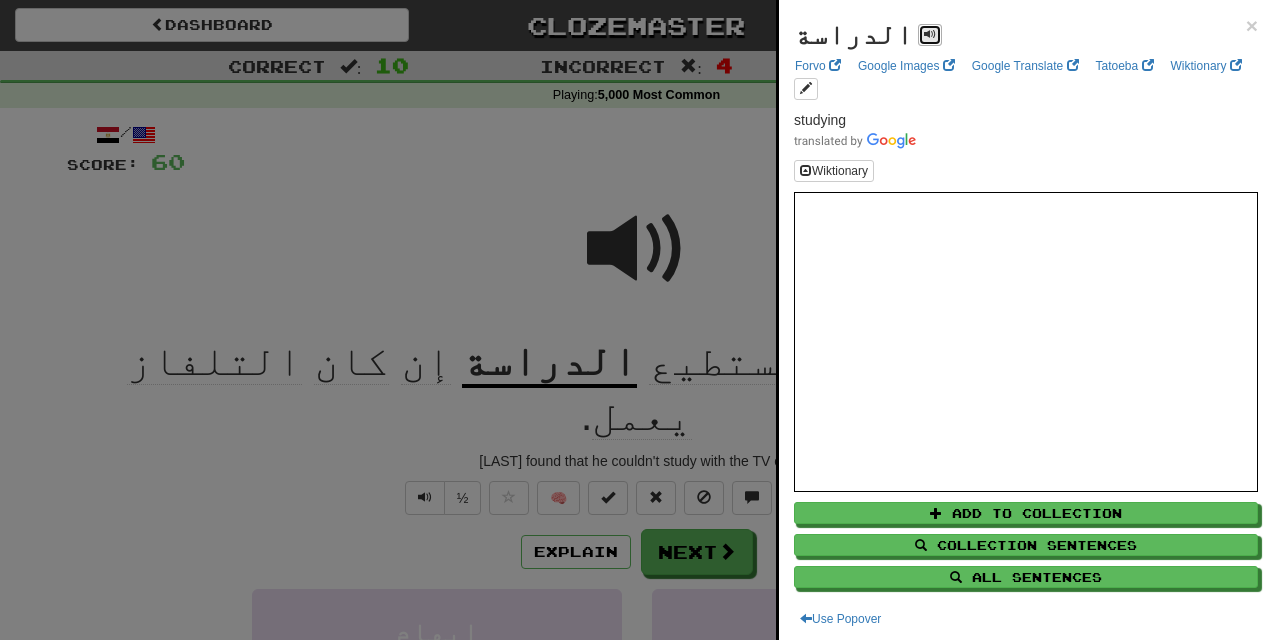 click at bounding box center [930, 34] 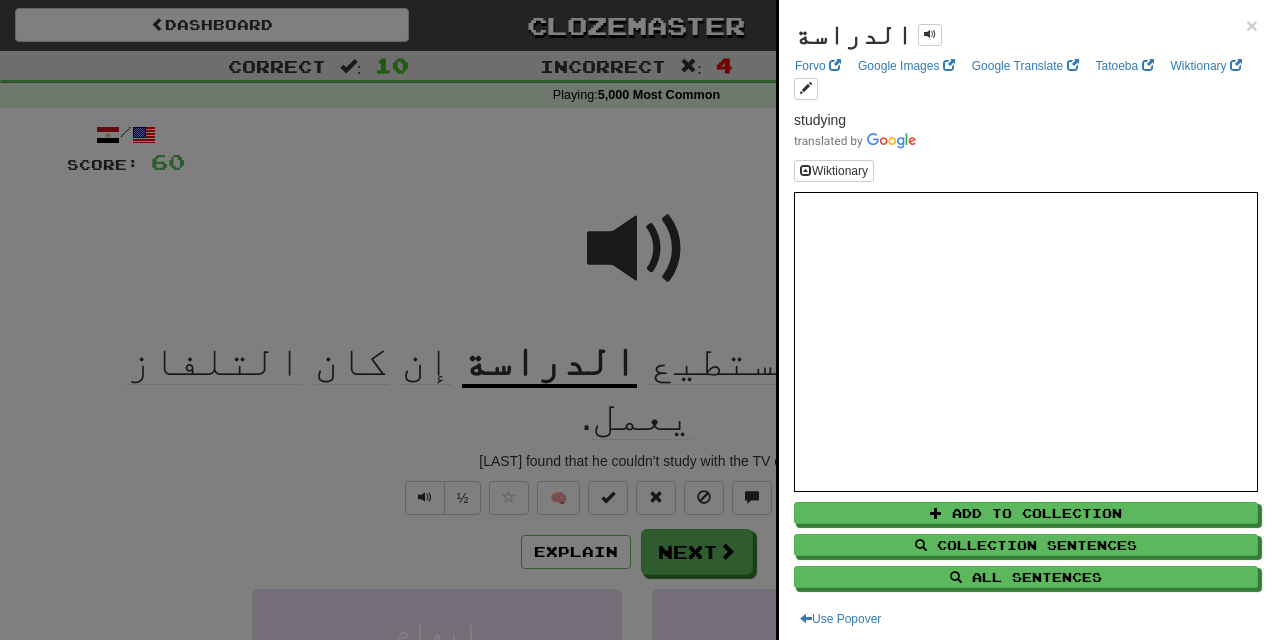 click at bounding box center (636, 320) 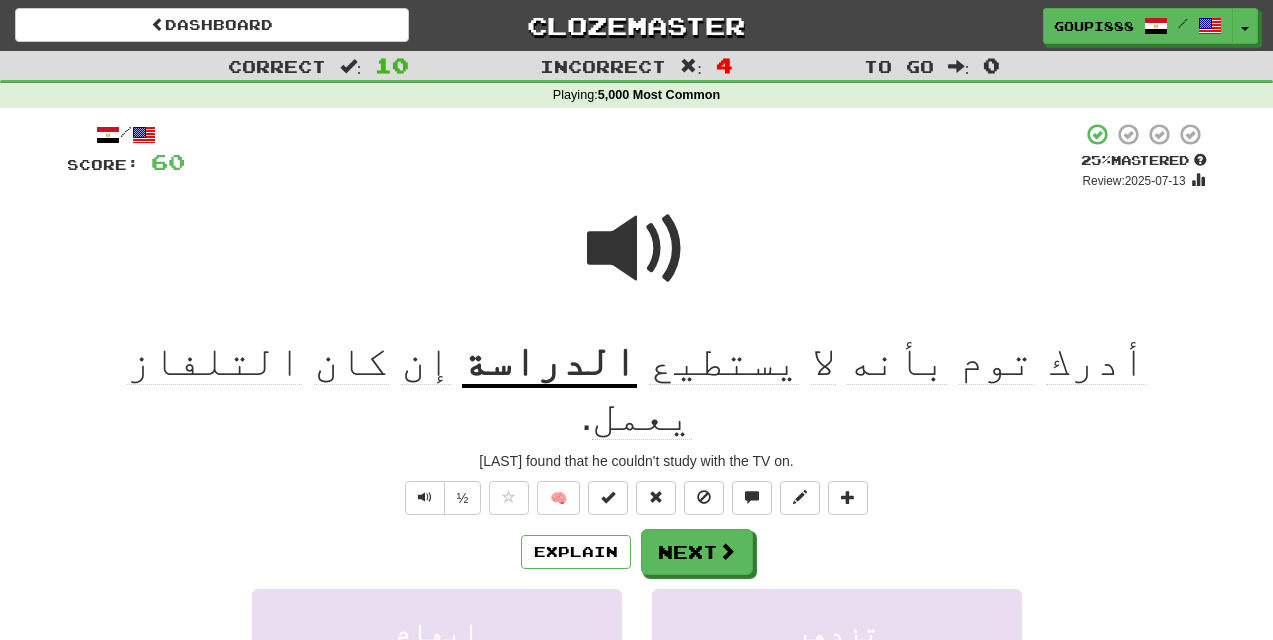 click at bounding box center (637, 249) 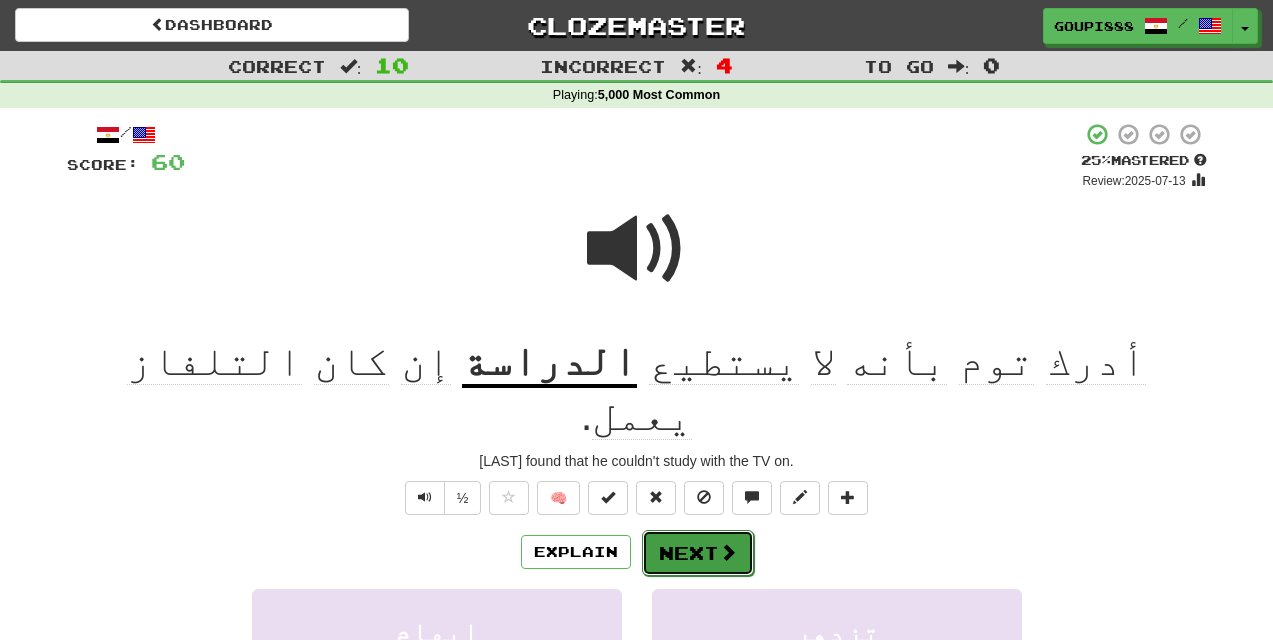 click at bounding box center (728, 552) 